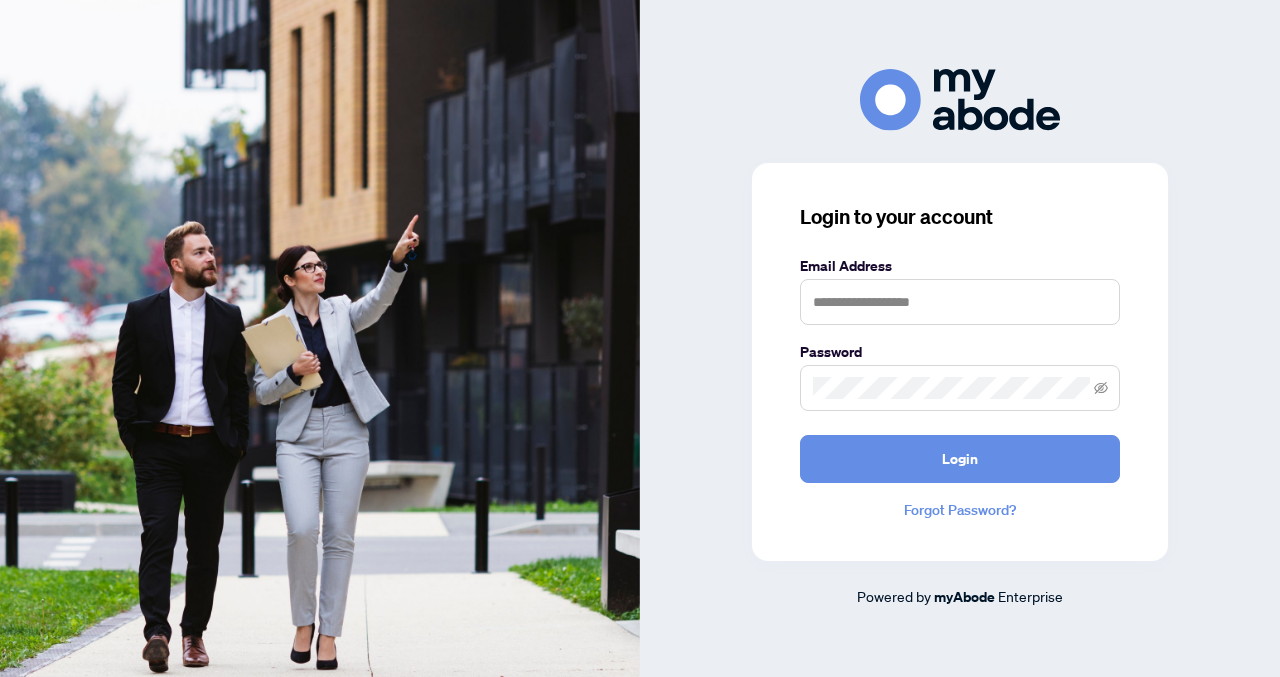 scroll, scrollTop: 0, scrollLeft: 0, axis: both 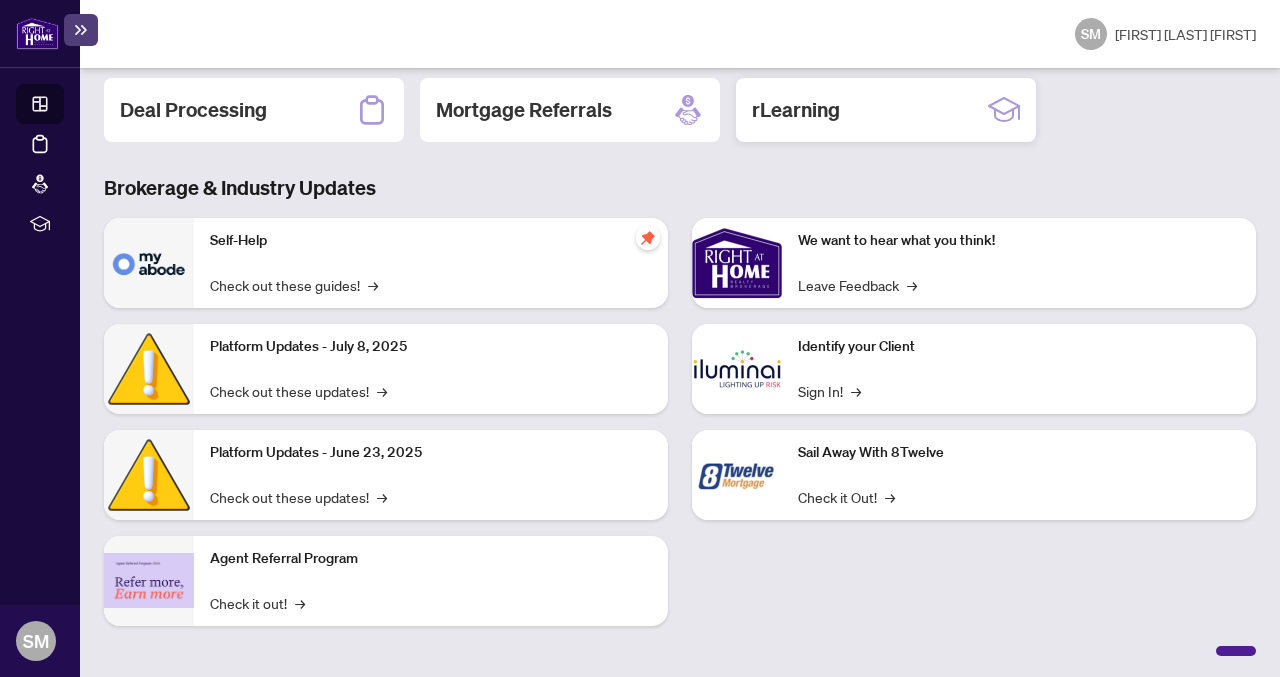 click on "rLearning" at bounding box center [796, 110] 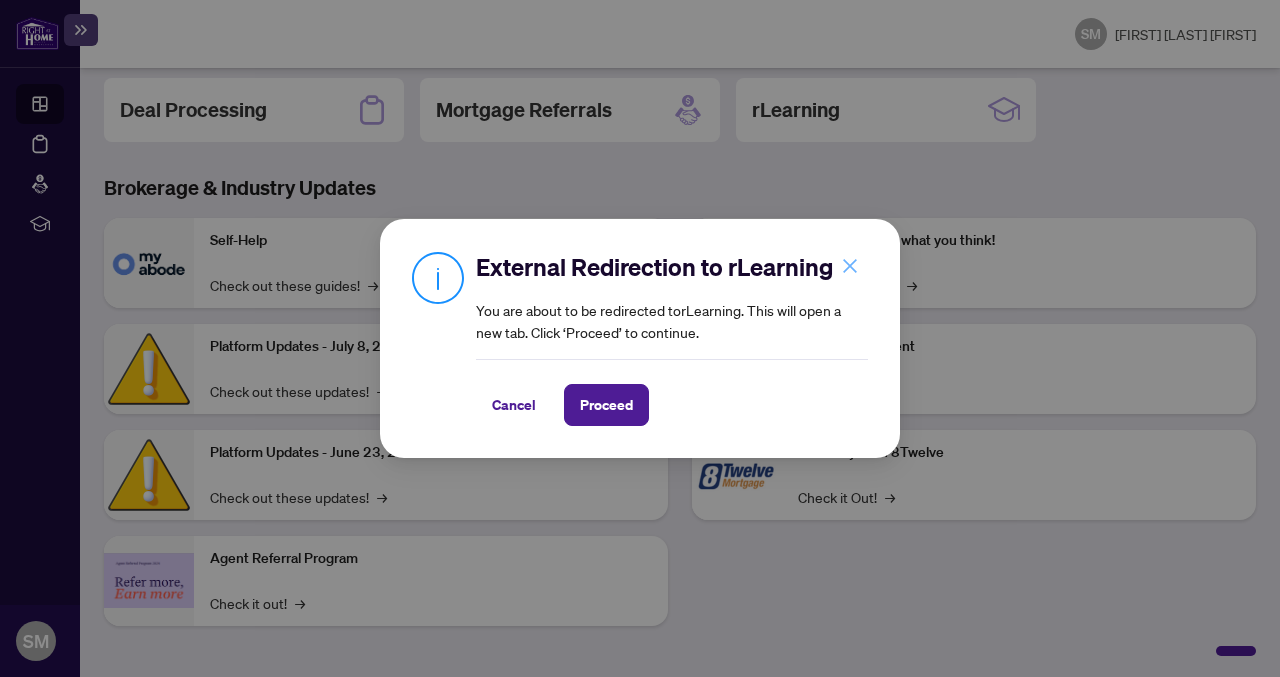 click at bounding box center [850, 266] 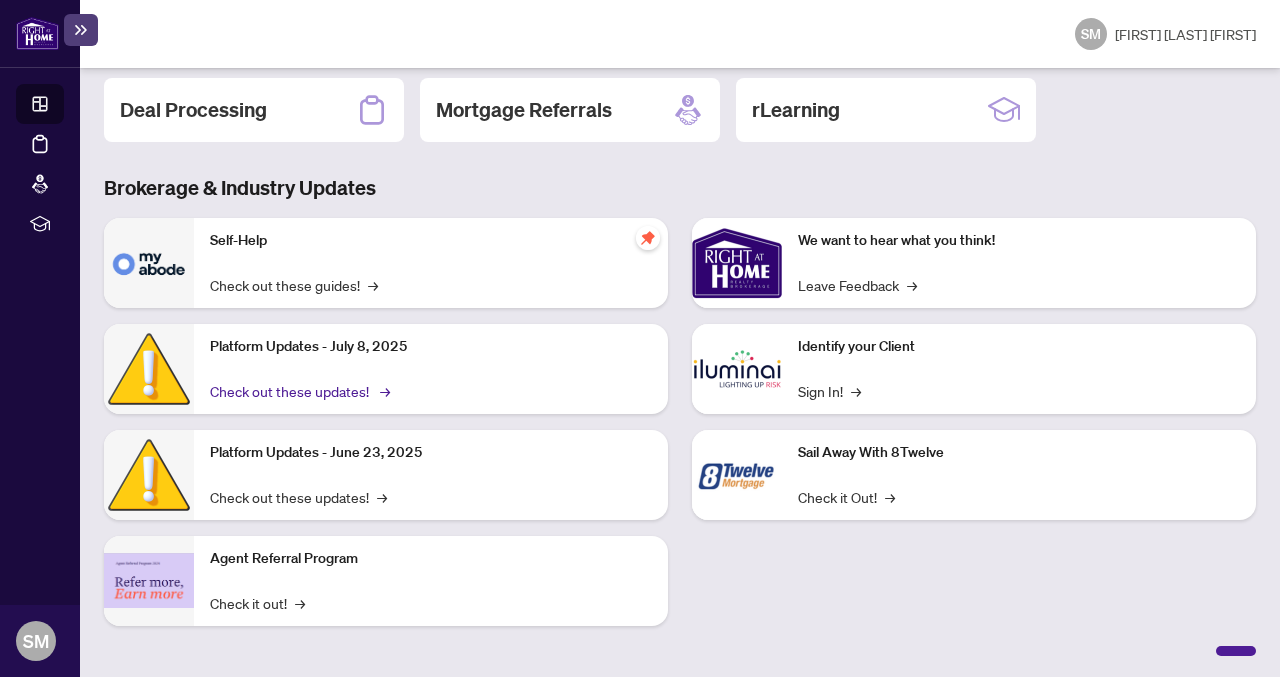 click on "Check out these updates! →" at bounding box center (298, 391) 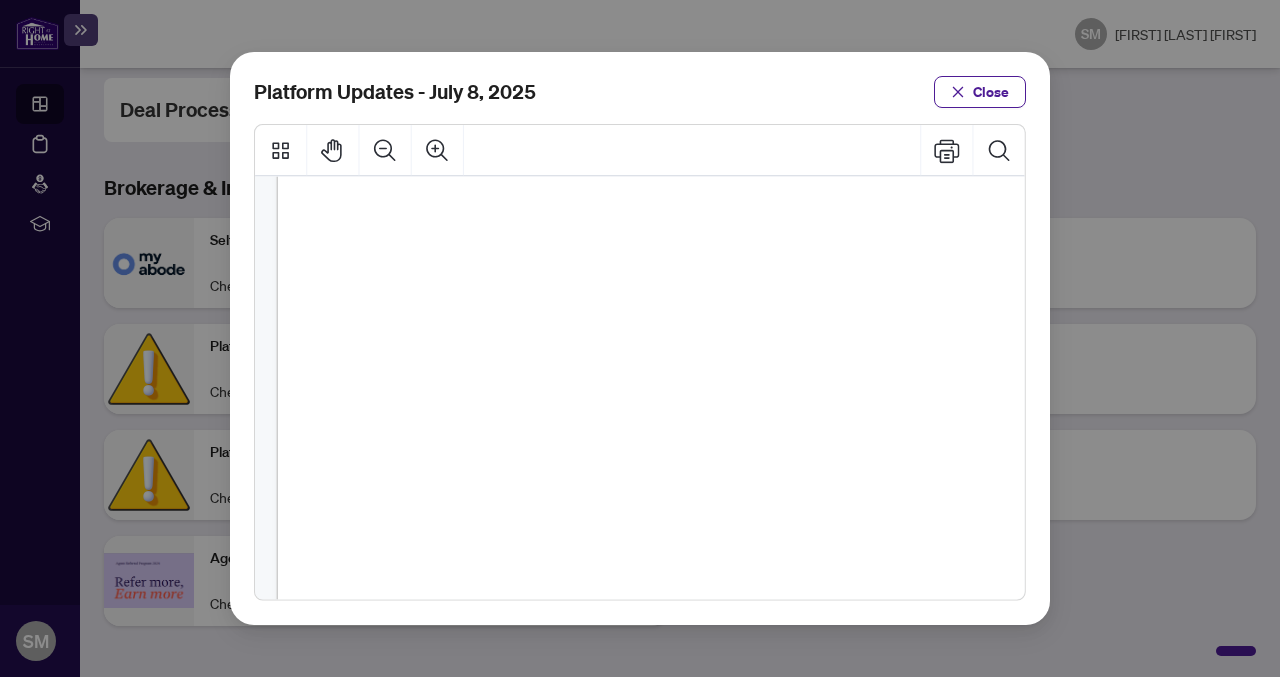scroll, scrollTop: 540, scrollLeft: 0, axis: vertical 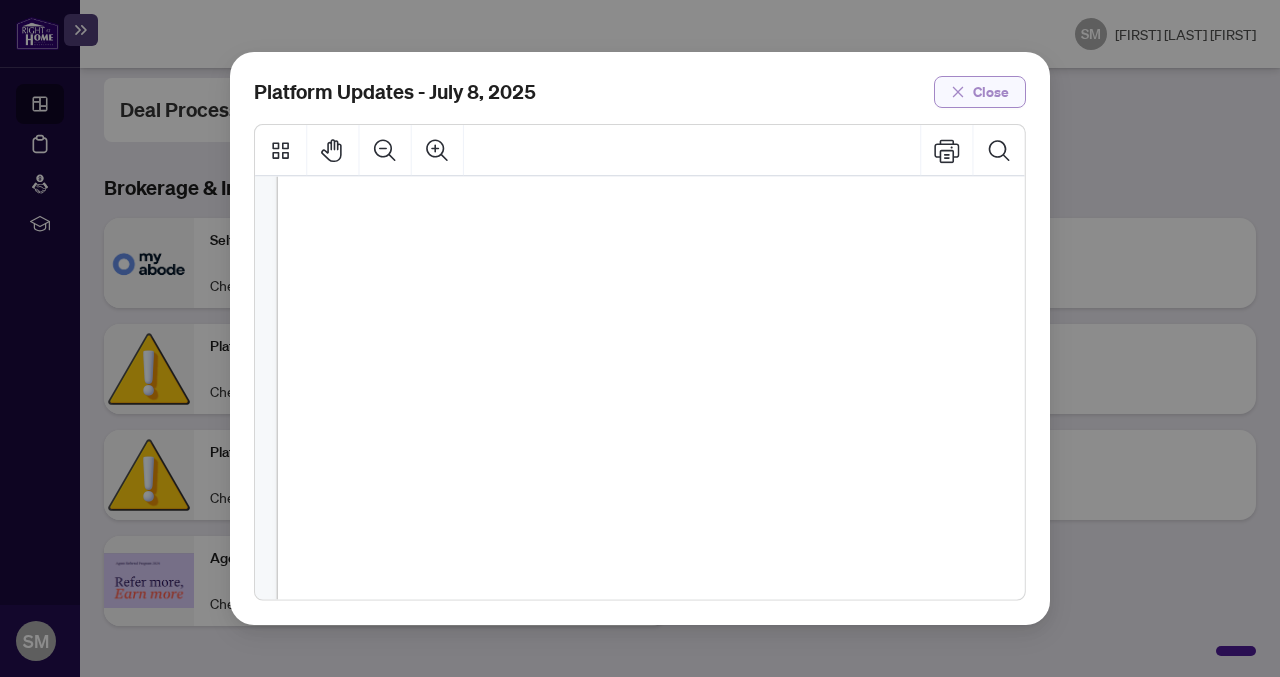 click on "Close" at bounding box center [980, 92] 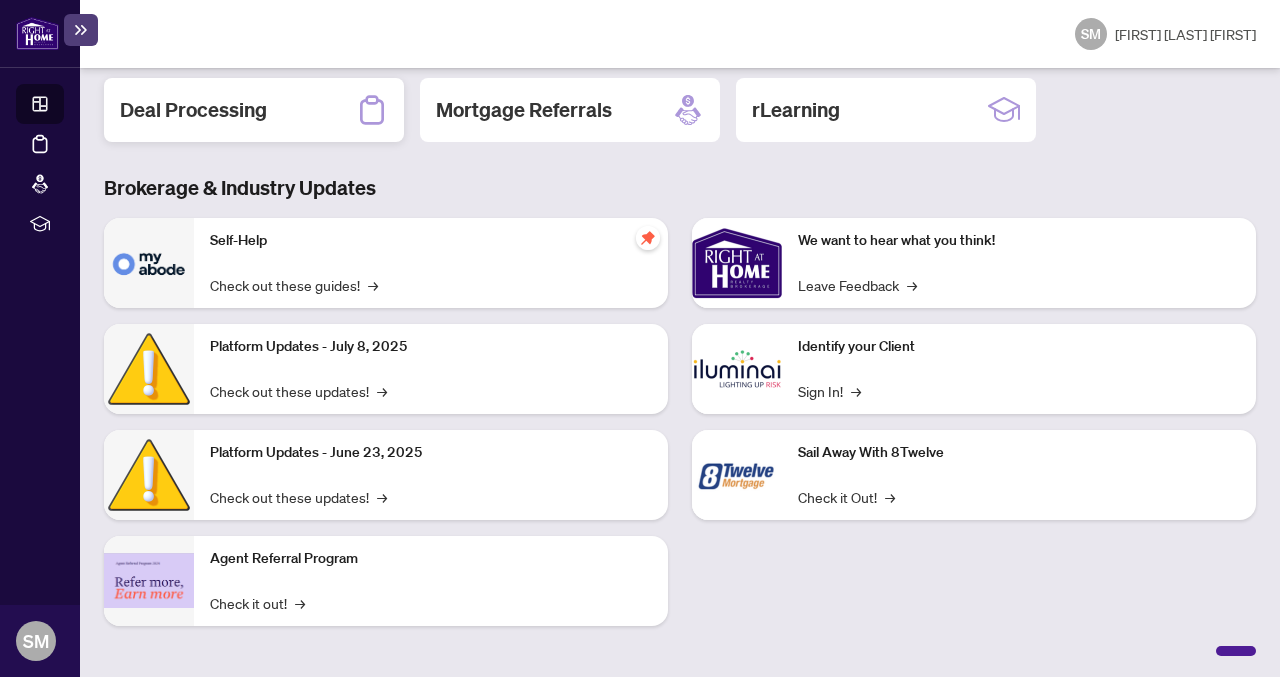 click on "Deal Processing" at bounding box center [254, 110] 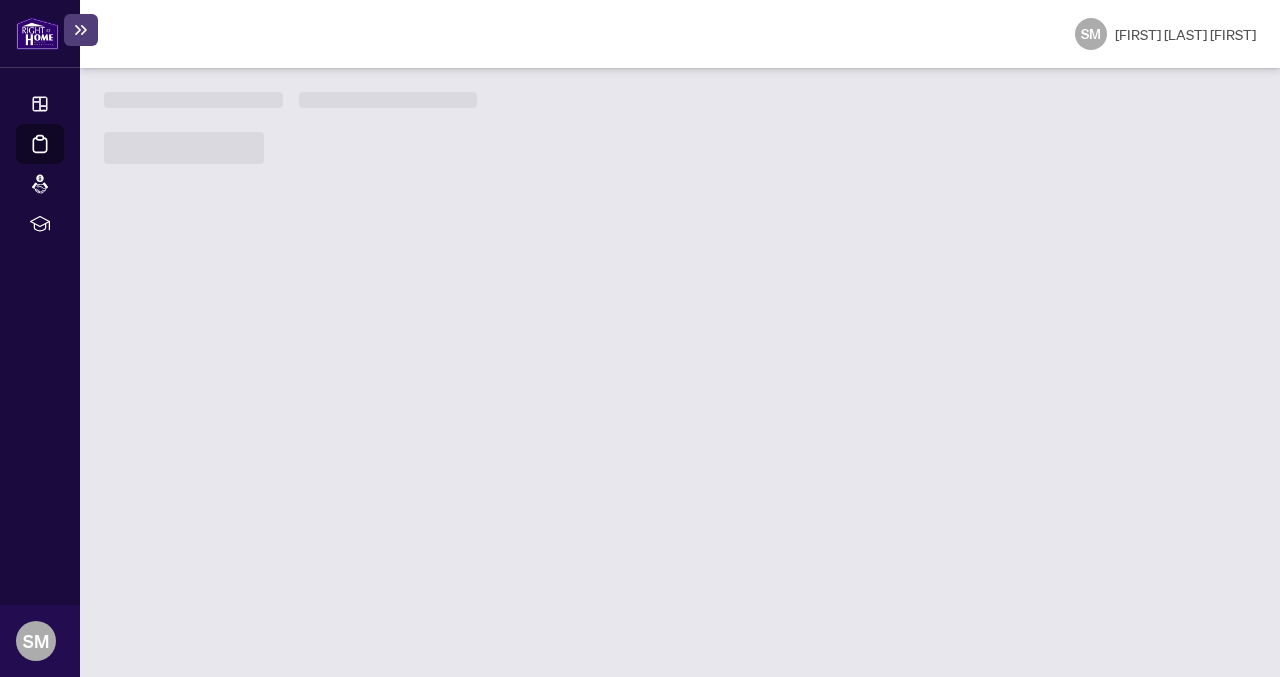 scroll, scrollTop: 0, scrollLeft: 0, axis: both 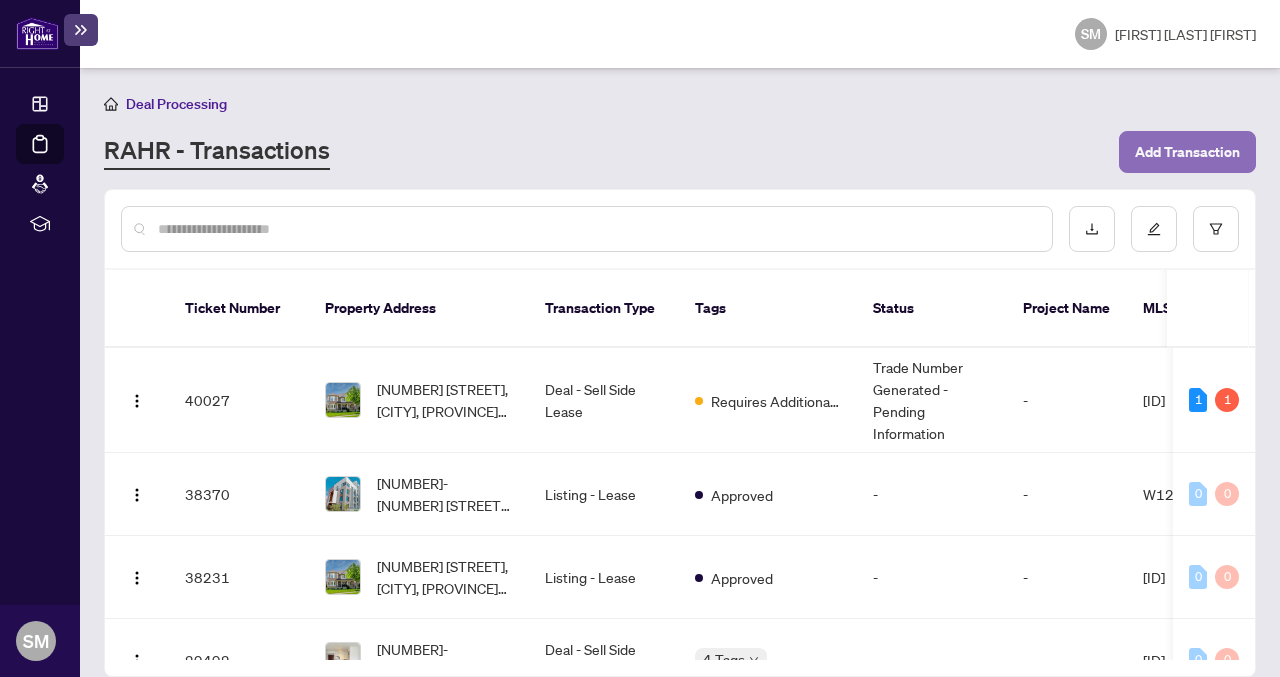 click on "Add Transaction" at bounding box center (1187, 152) 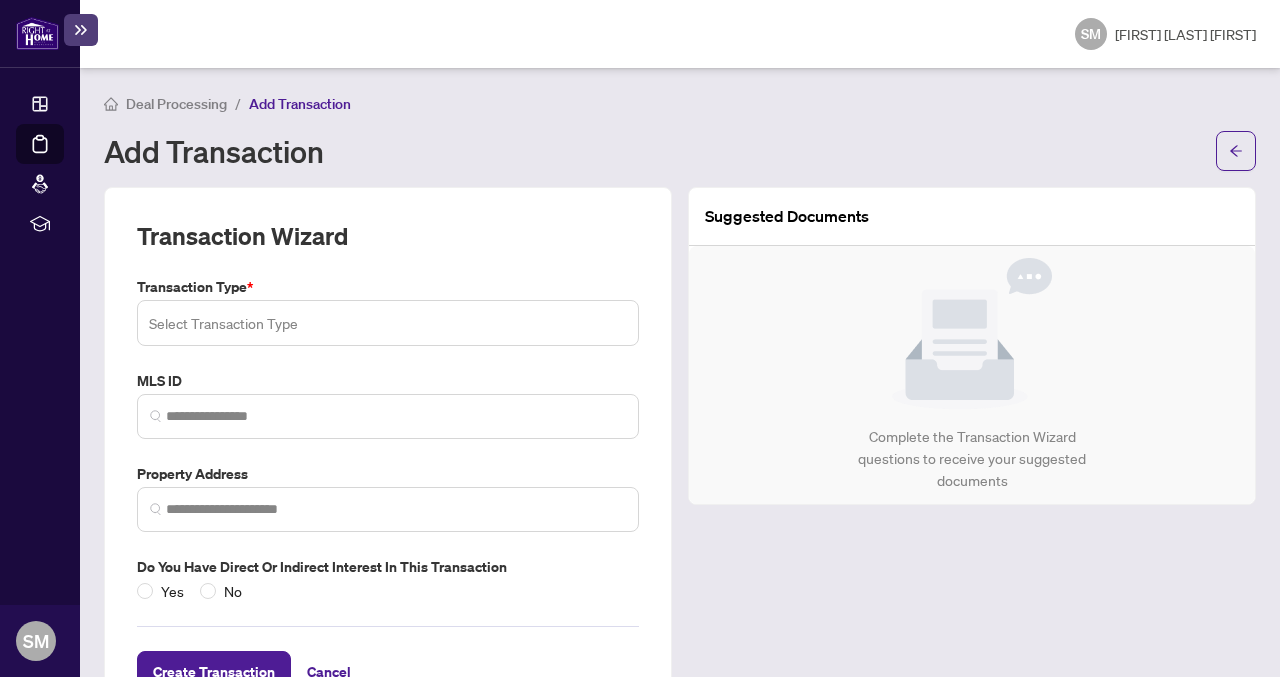click at bounding box center (388, 323) 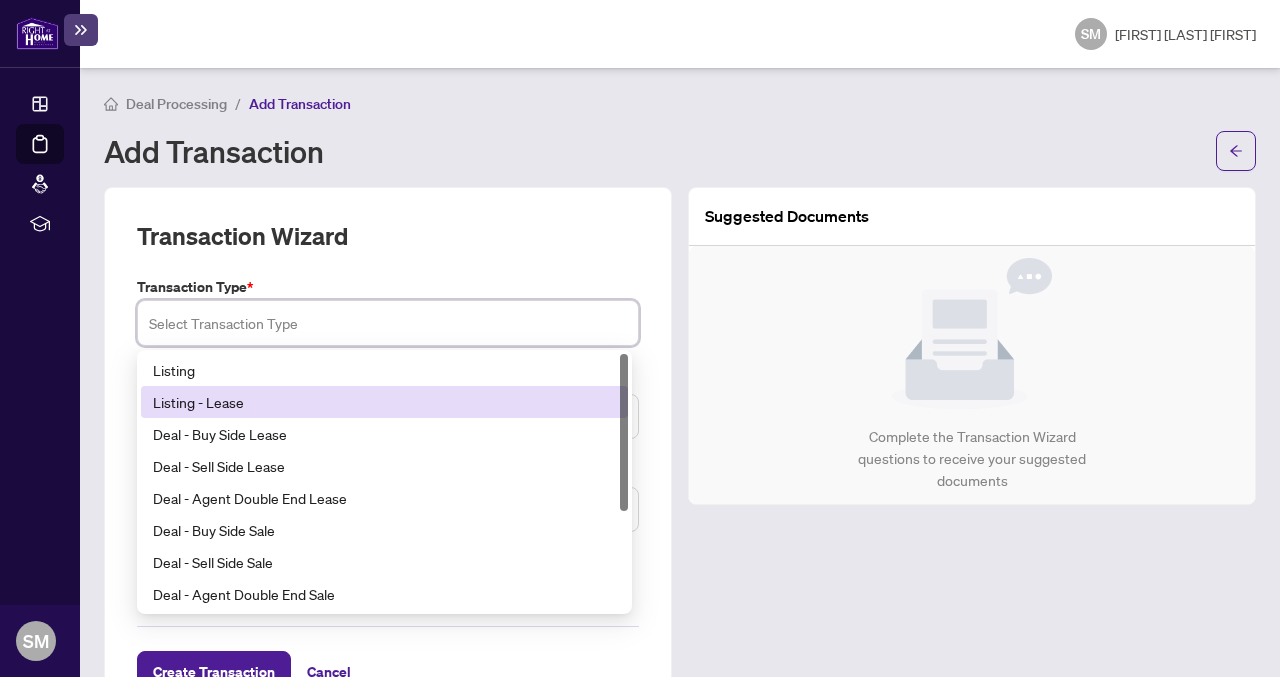 click on "Listing - Lease" at bounding box center (384, 402) 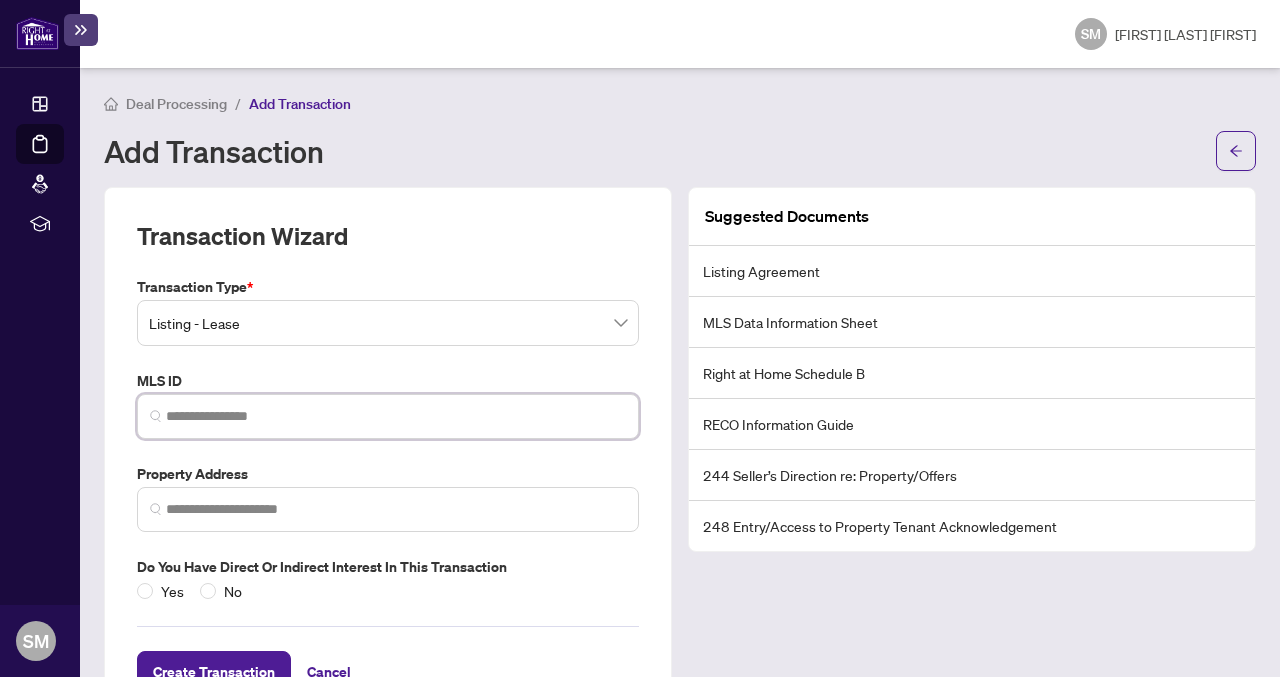 click at bounding box center [396, 416] 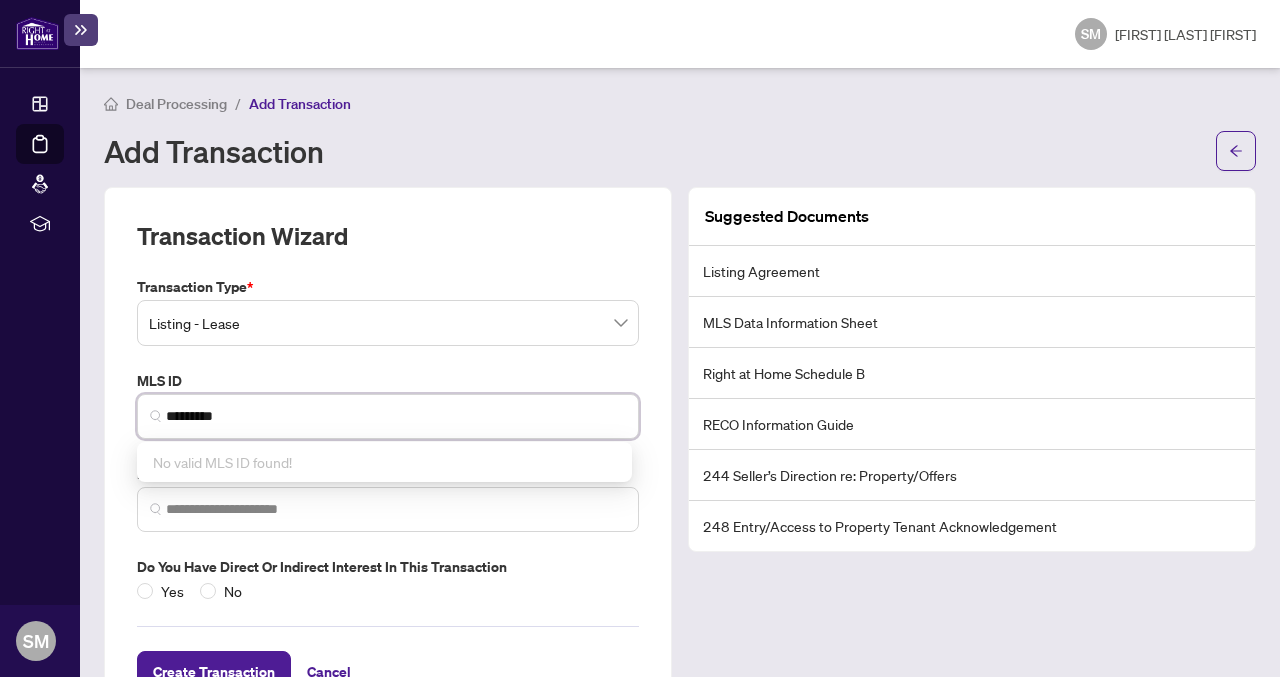 type on "*********" 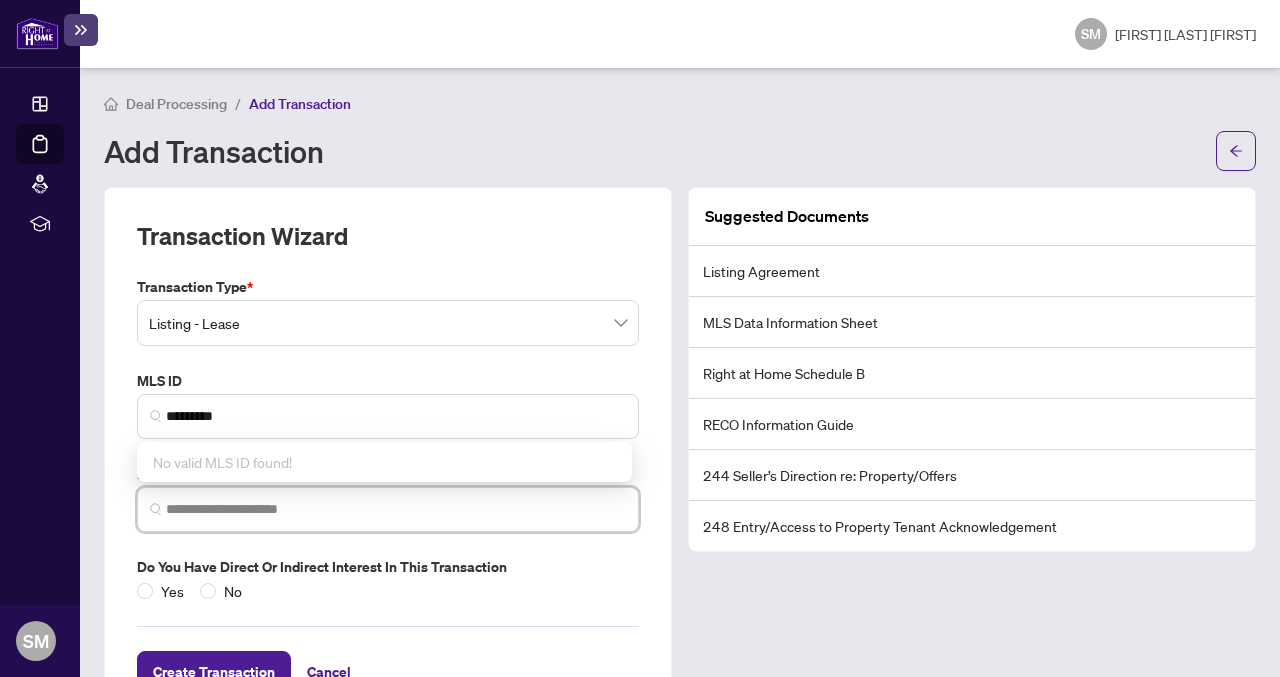 click at bounding box center (396, 509) 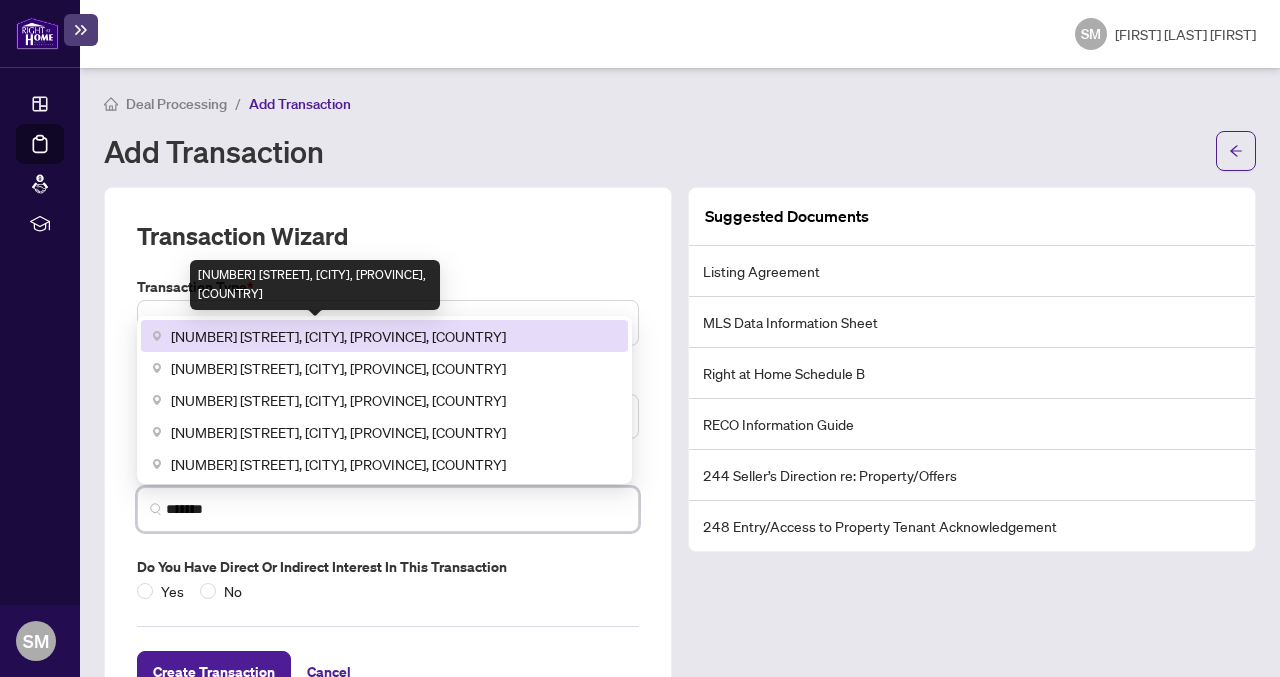 click on "[NUMBER] [STREET], [CITY], [PROVINCE], [COUNTRY]" at bounding box center (338, 336) 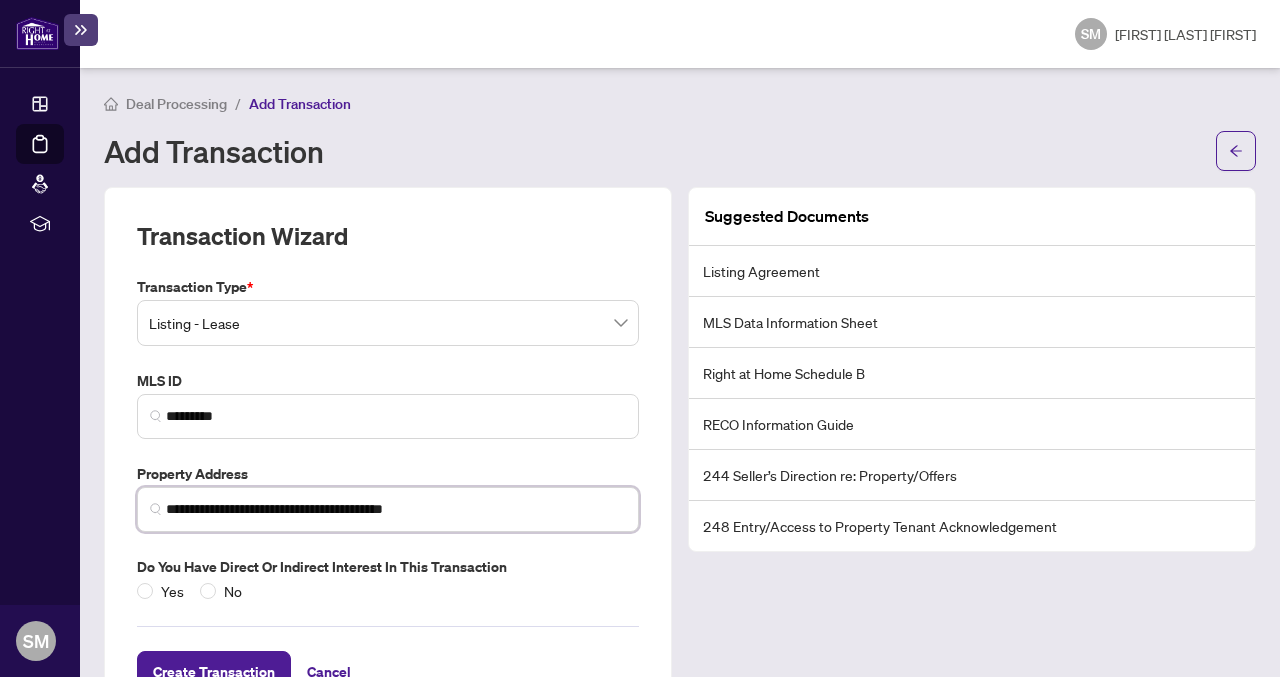 scroll, scrollTop: 68, scrollLeft: 0, axis: vertical 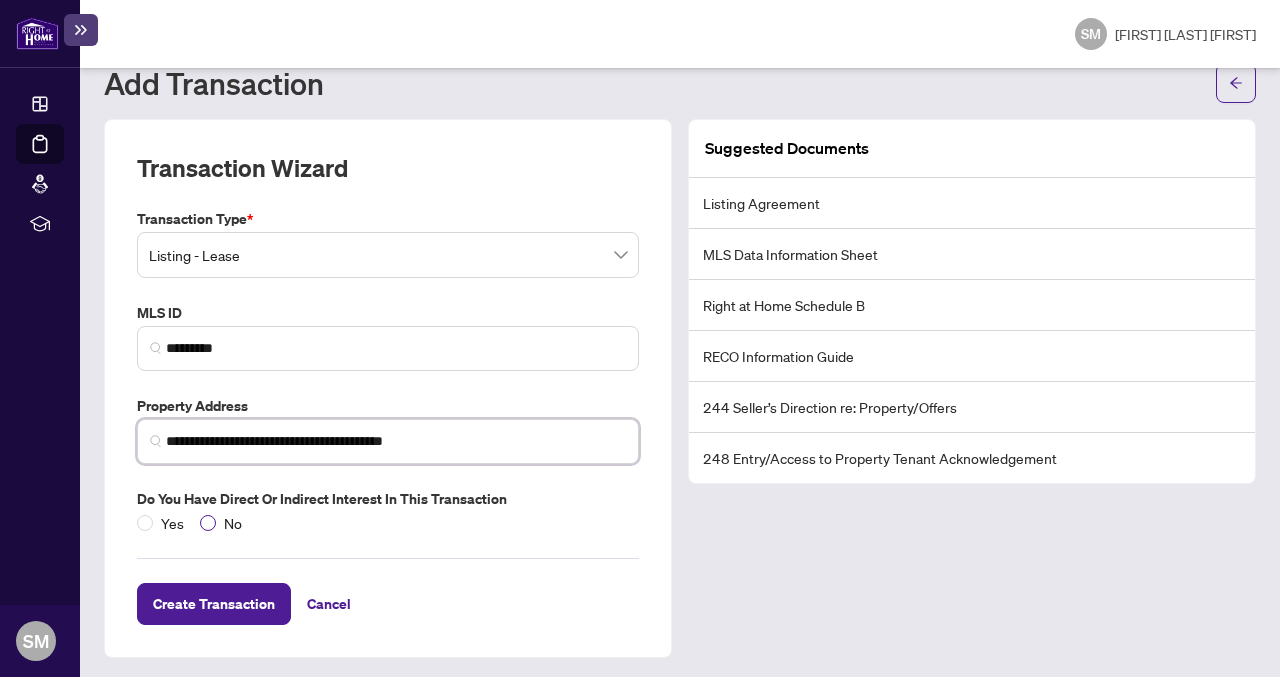 type on "**********" 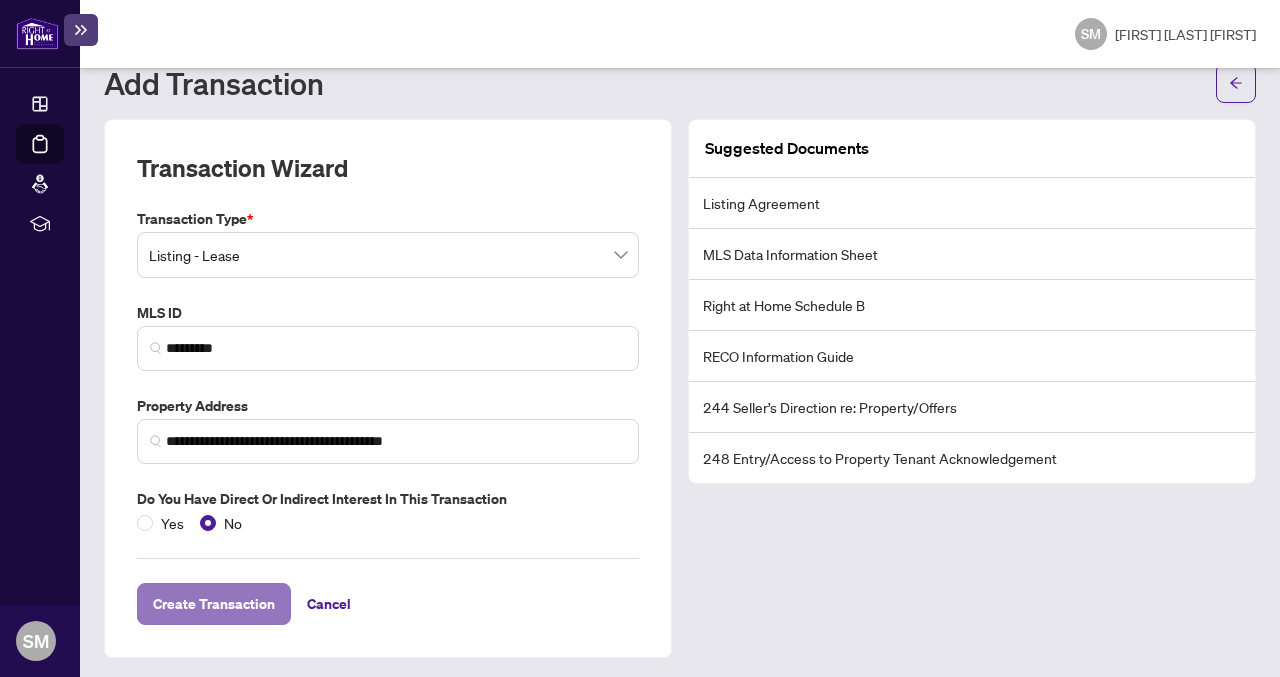 click on "Create Transaction" at bounding box center [214, 604] 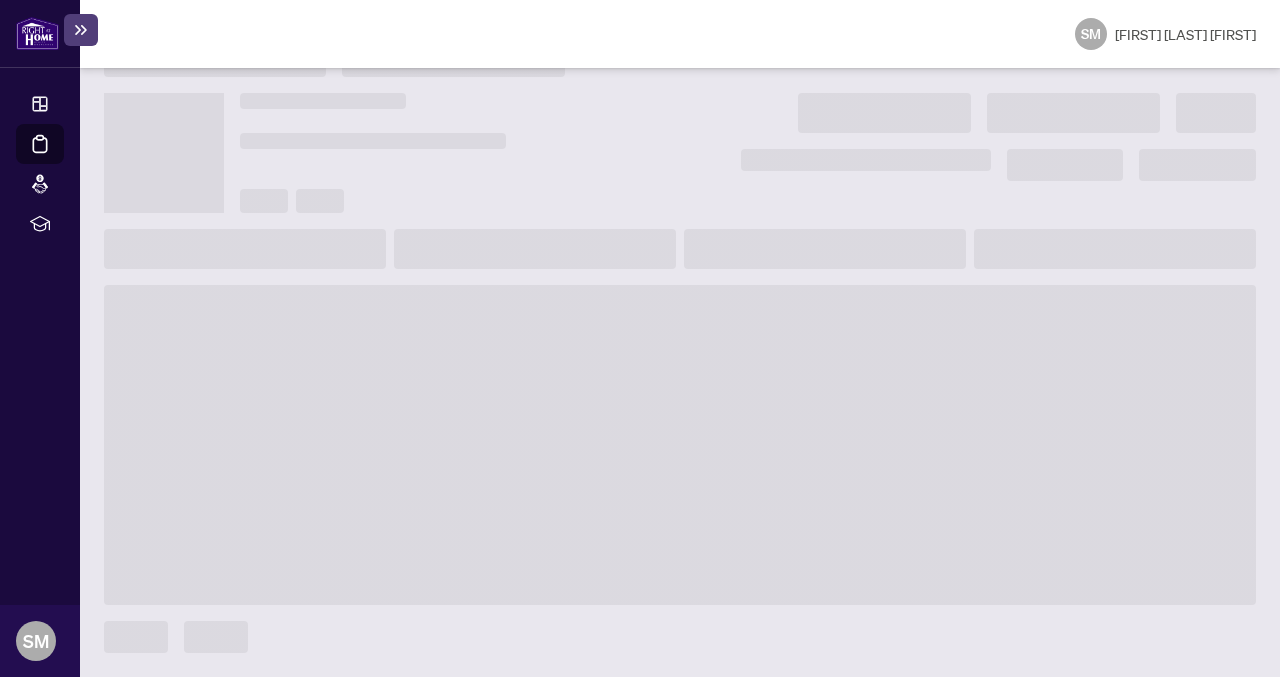 scroll, scrollTop: 36, scrollLeft: 0, axis: vertical 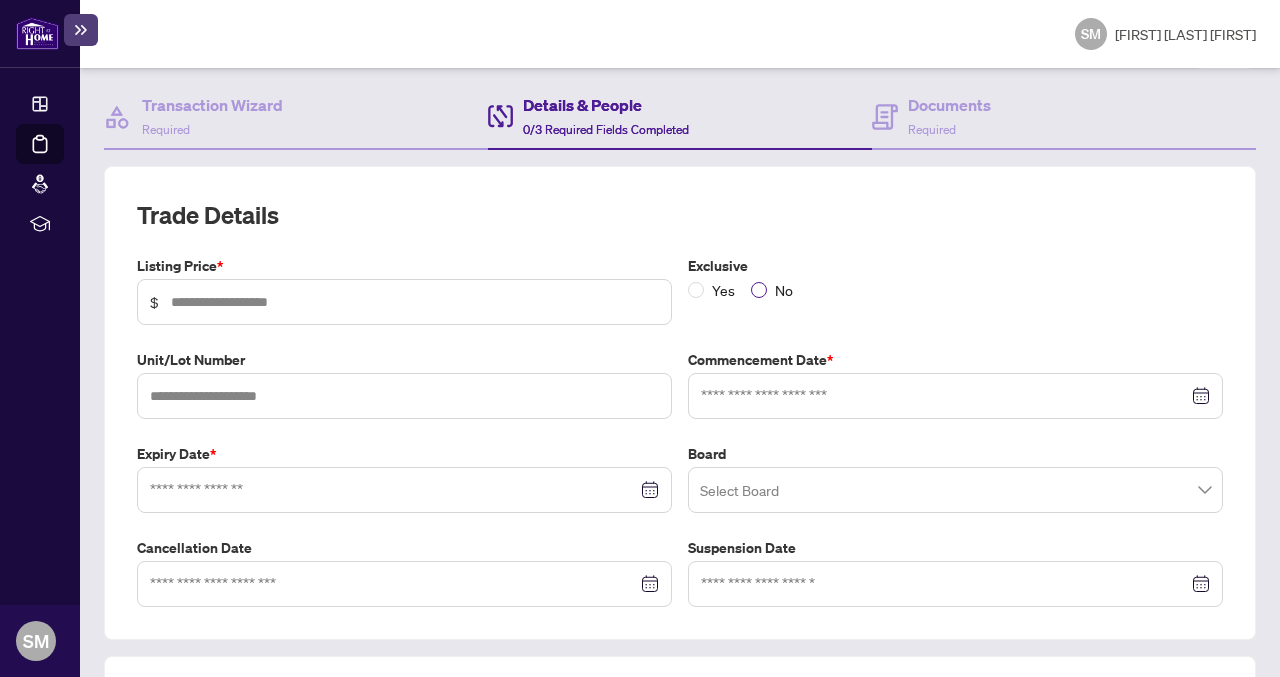 click on "No" at bounding box center (776, 290) 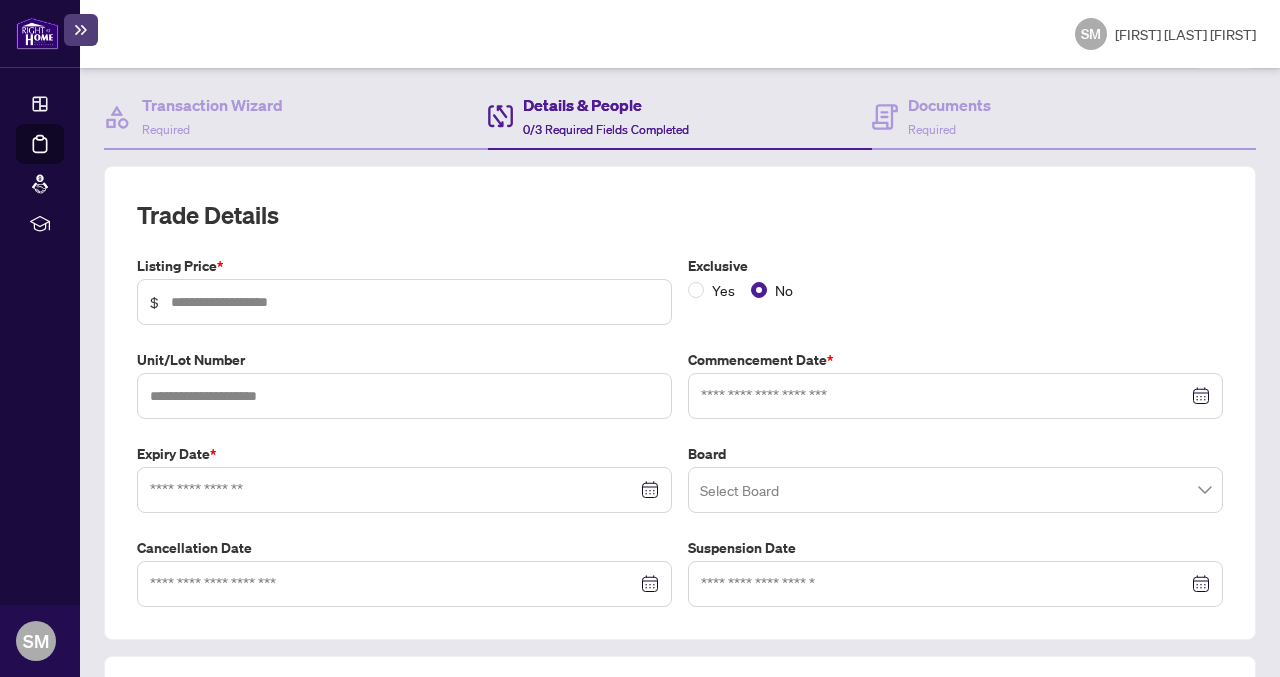 click at bounding box center [955, 490] 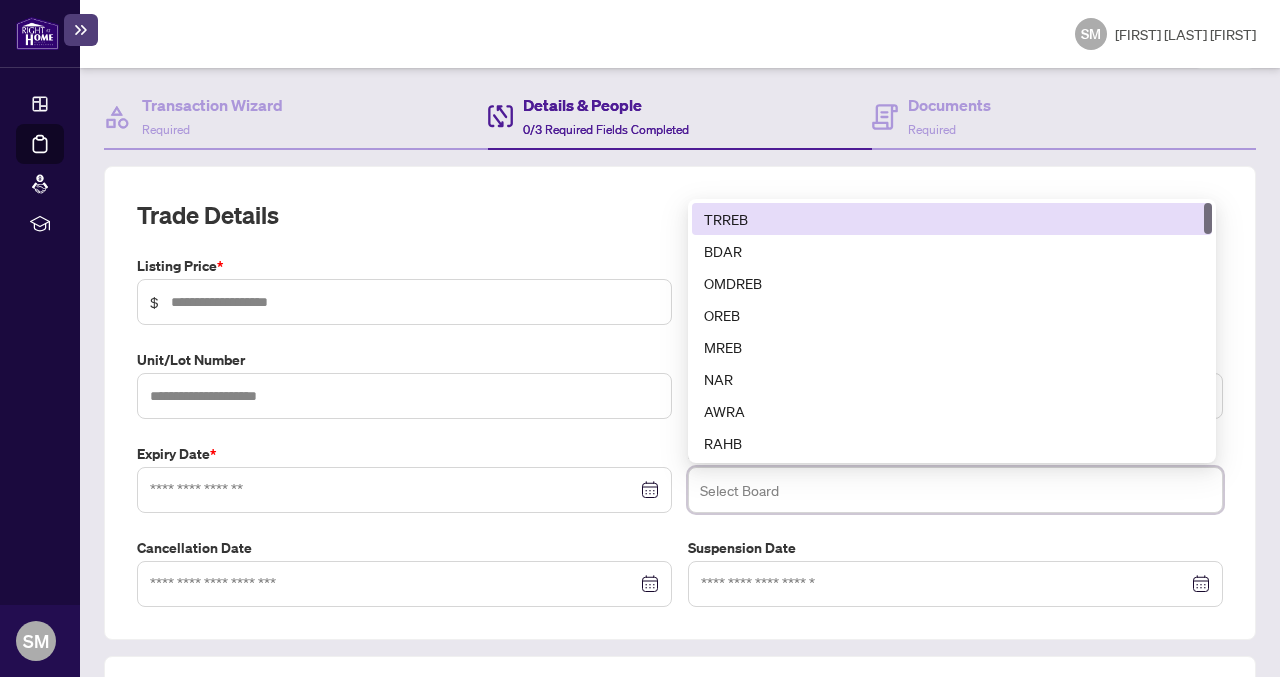 click on "TRREB" at bounding box center [952, 219] 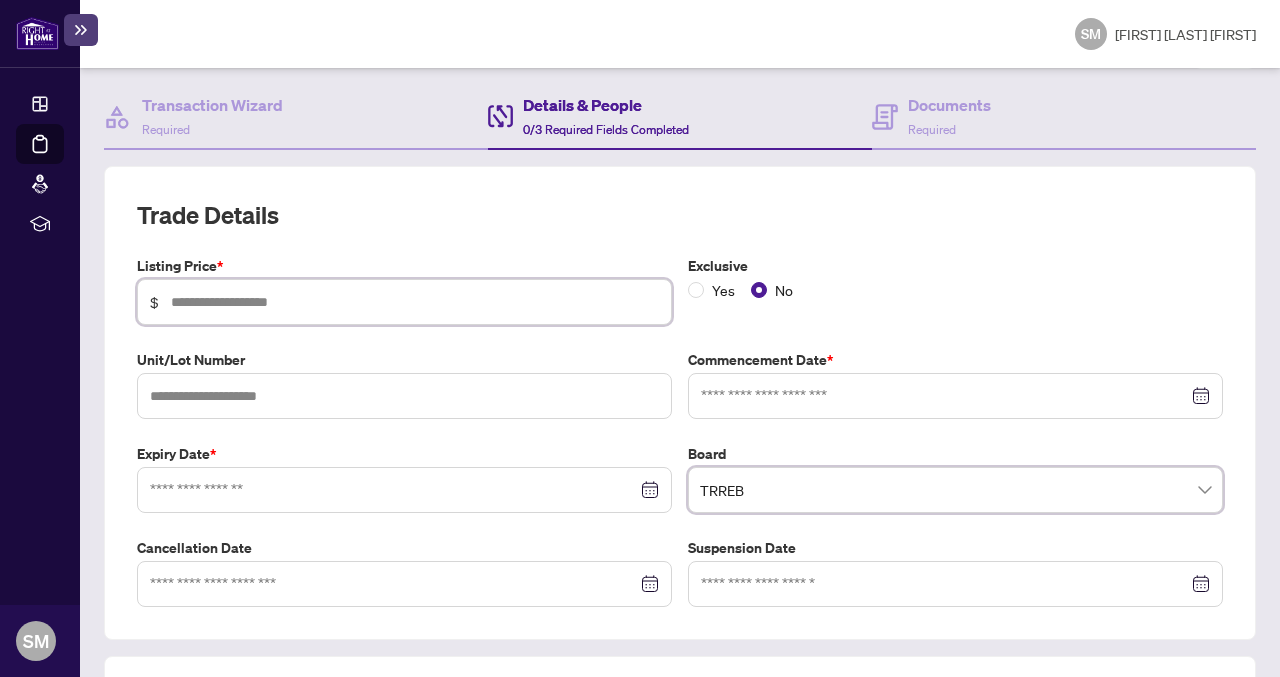 click at bounding box center [415, 302] 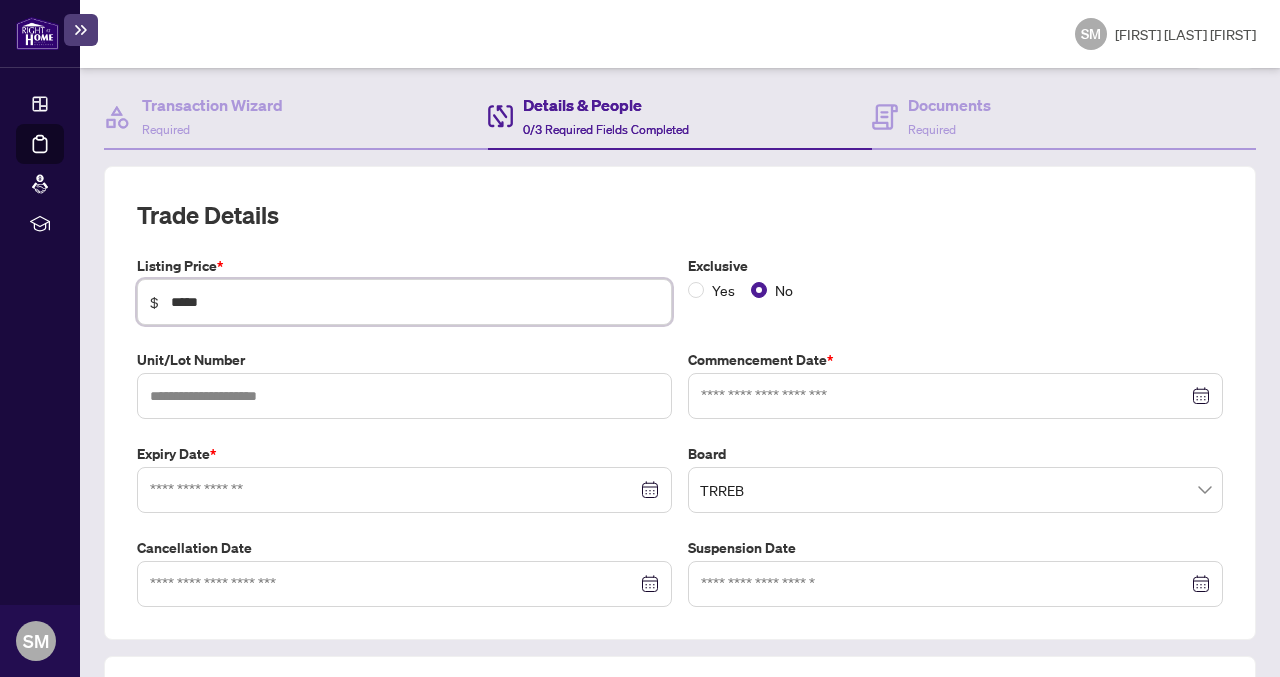 type on "*****" 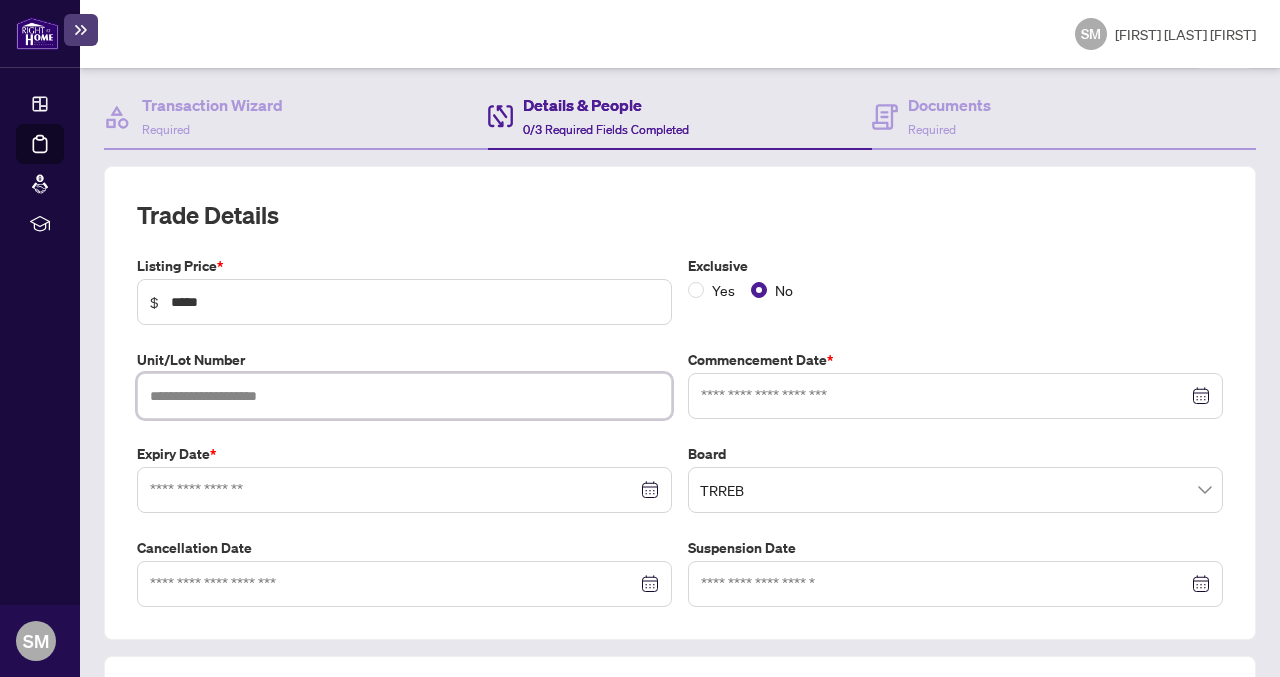 click at bounding box center [404, 396] 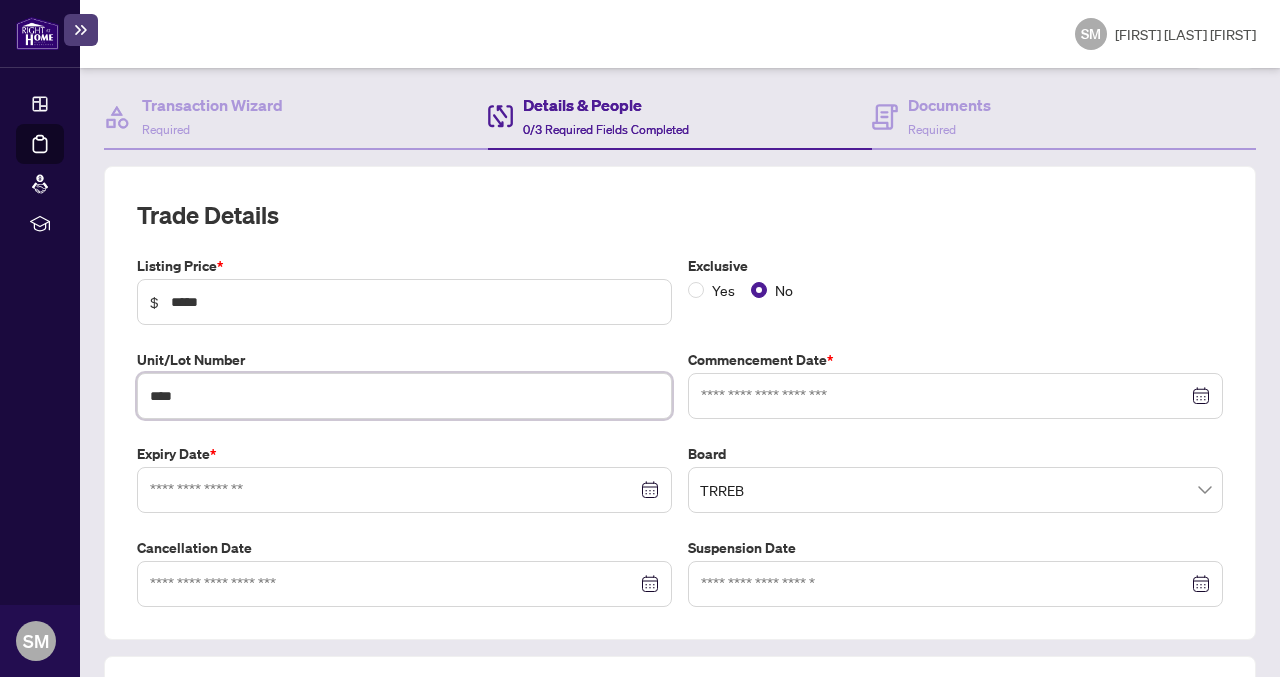 type on "****" 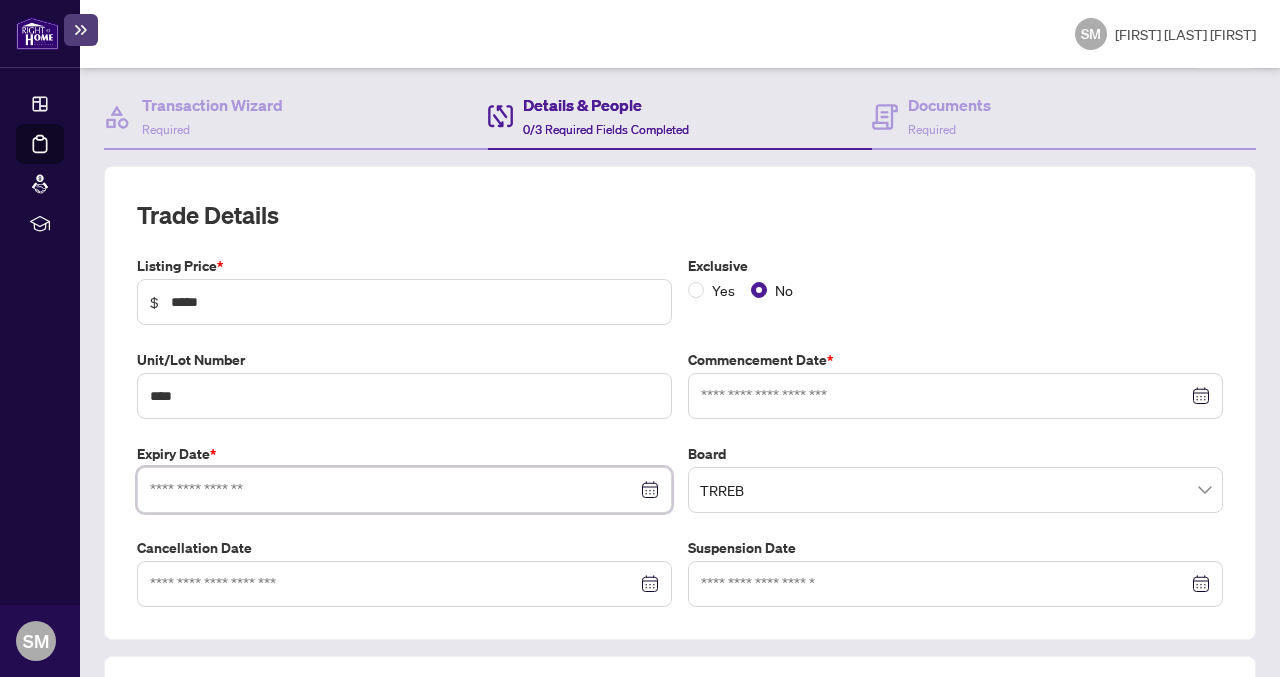 click at bounding box center [393, 490] 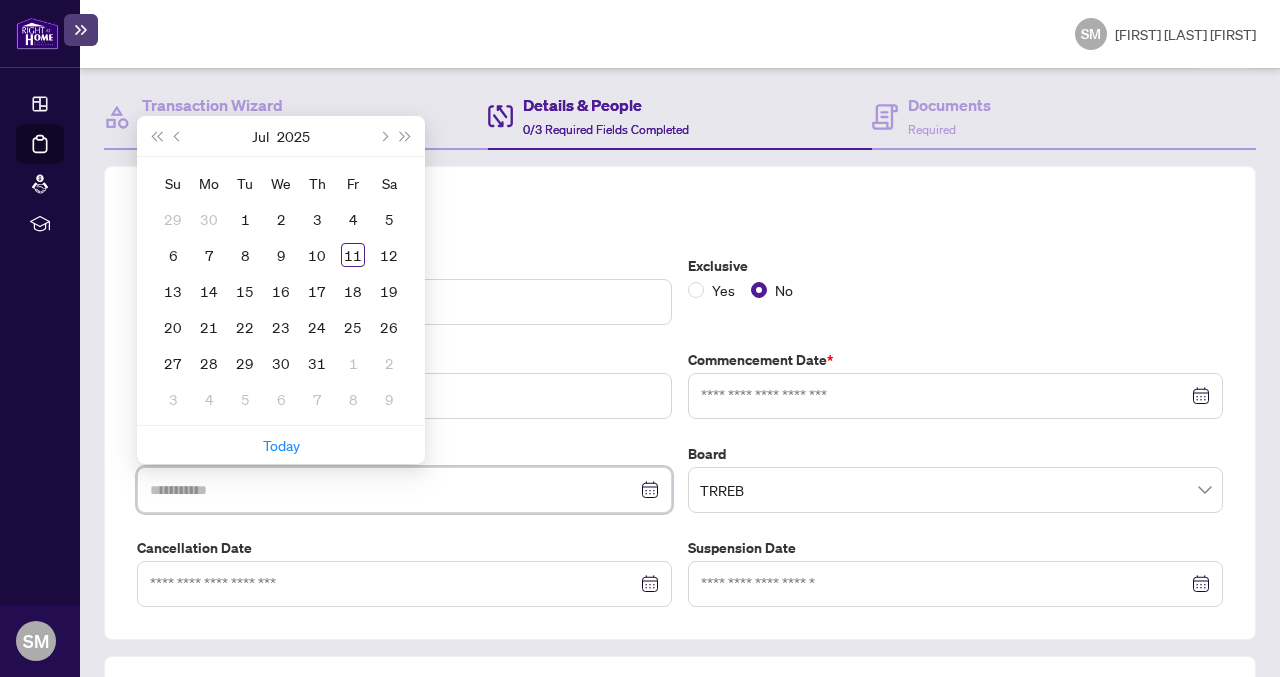 type on "**********" 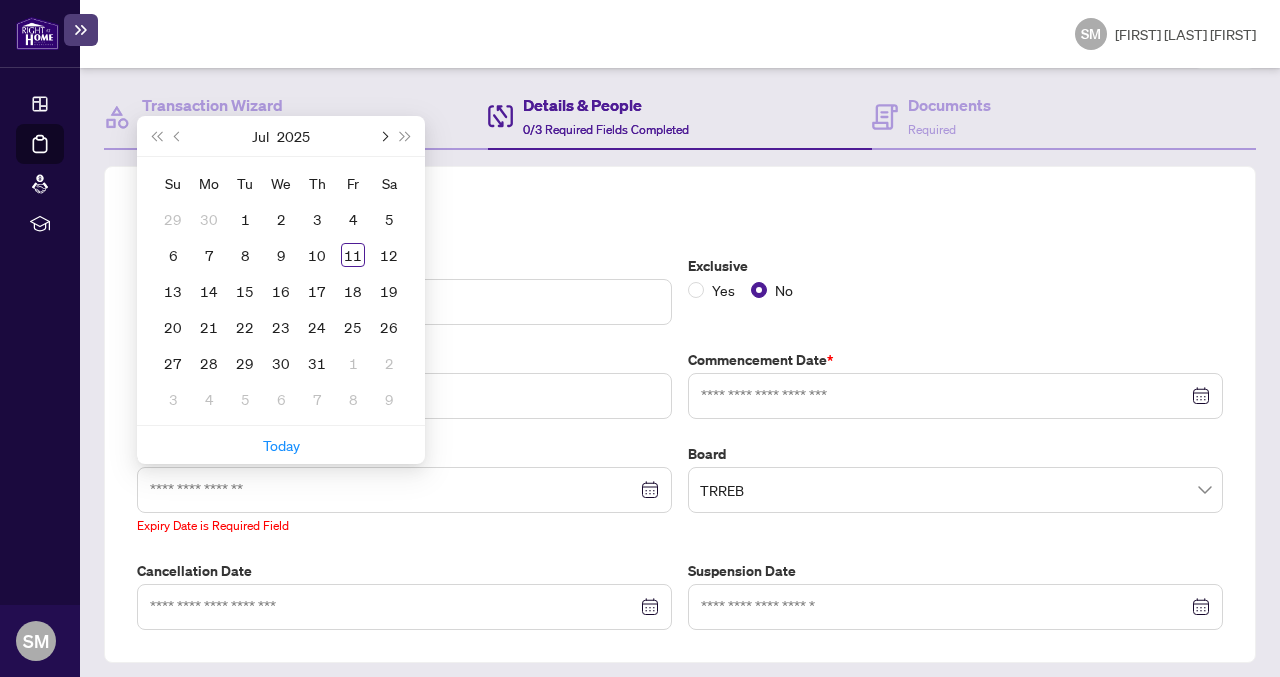 click at bounding box center [383, 136] 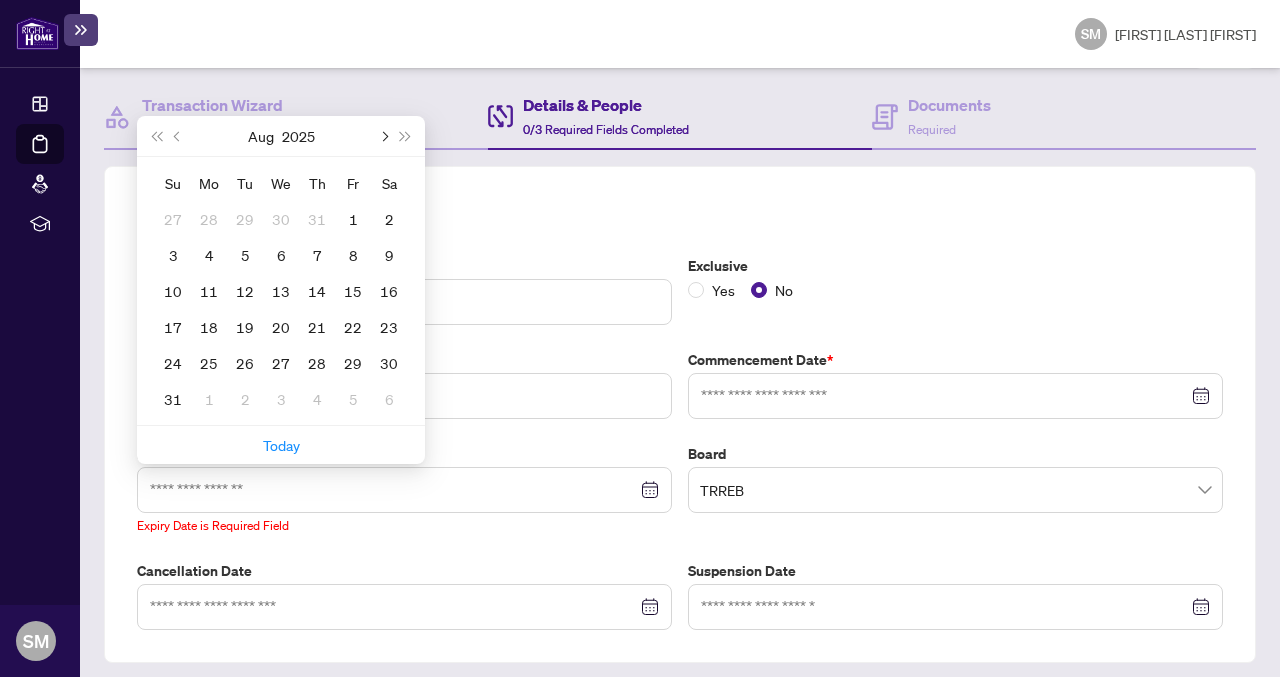 click at bounding box center (383, 136) 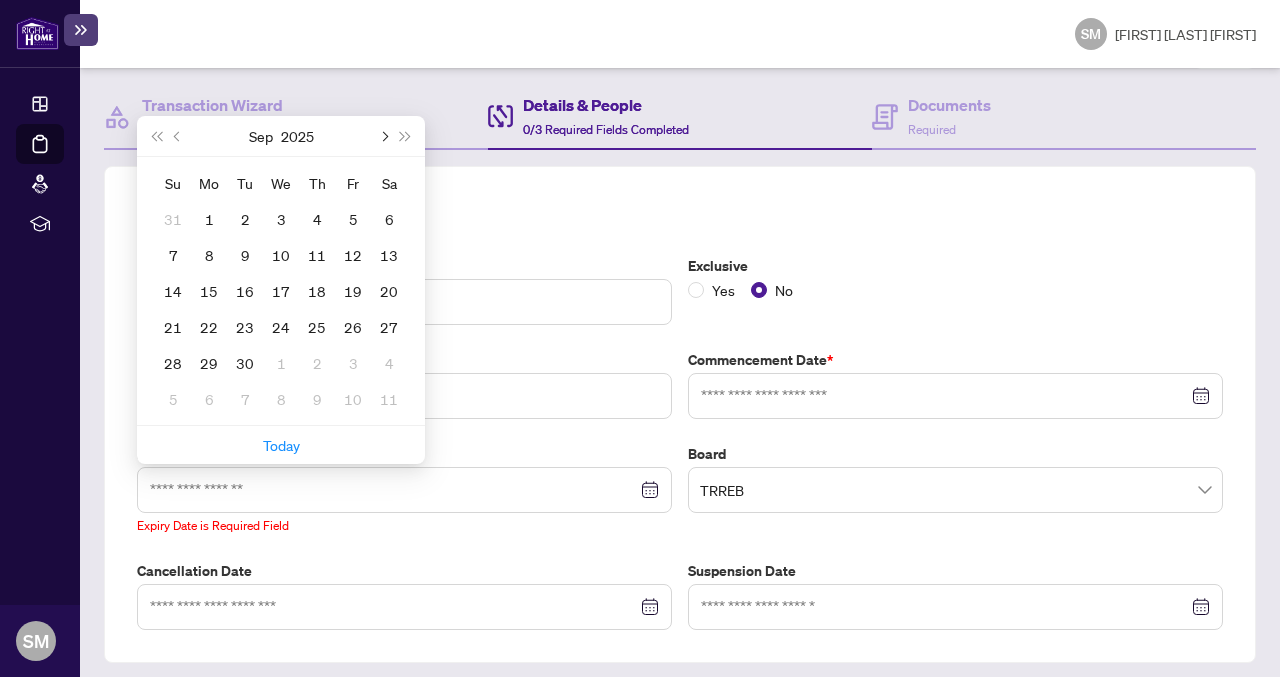 click at bounding box center (383, 136) 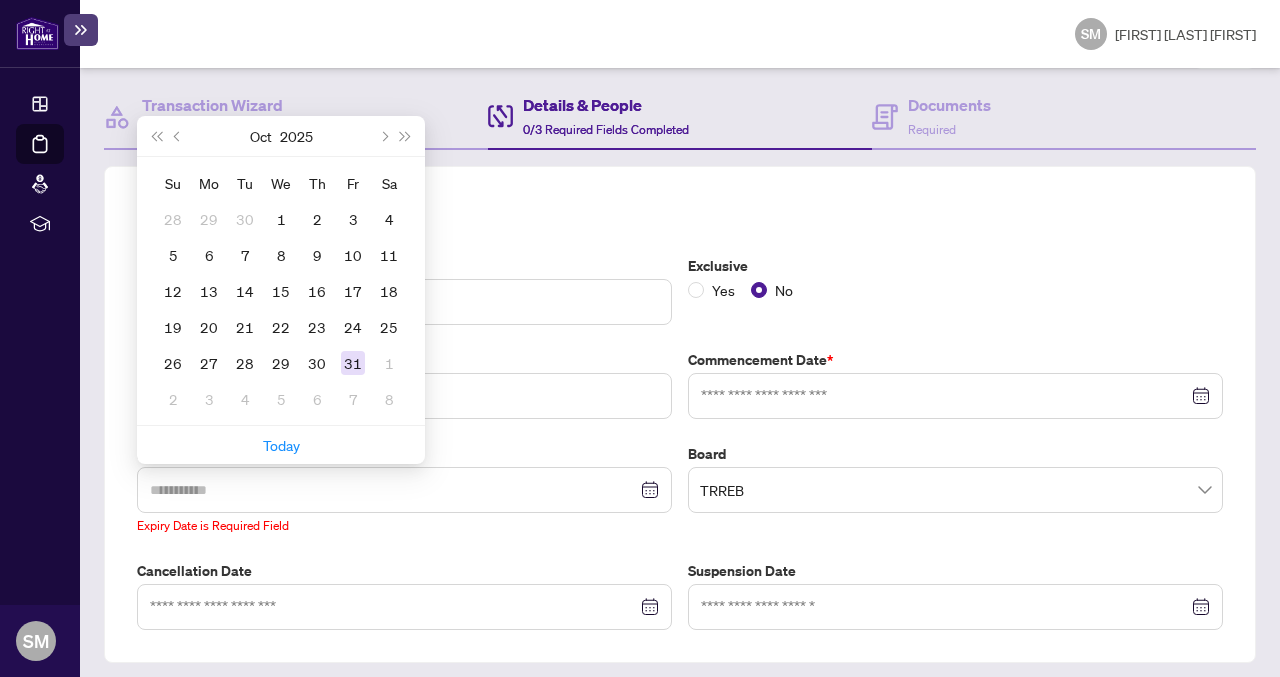 type on "**********" 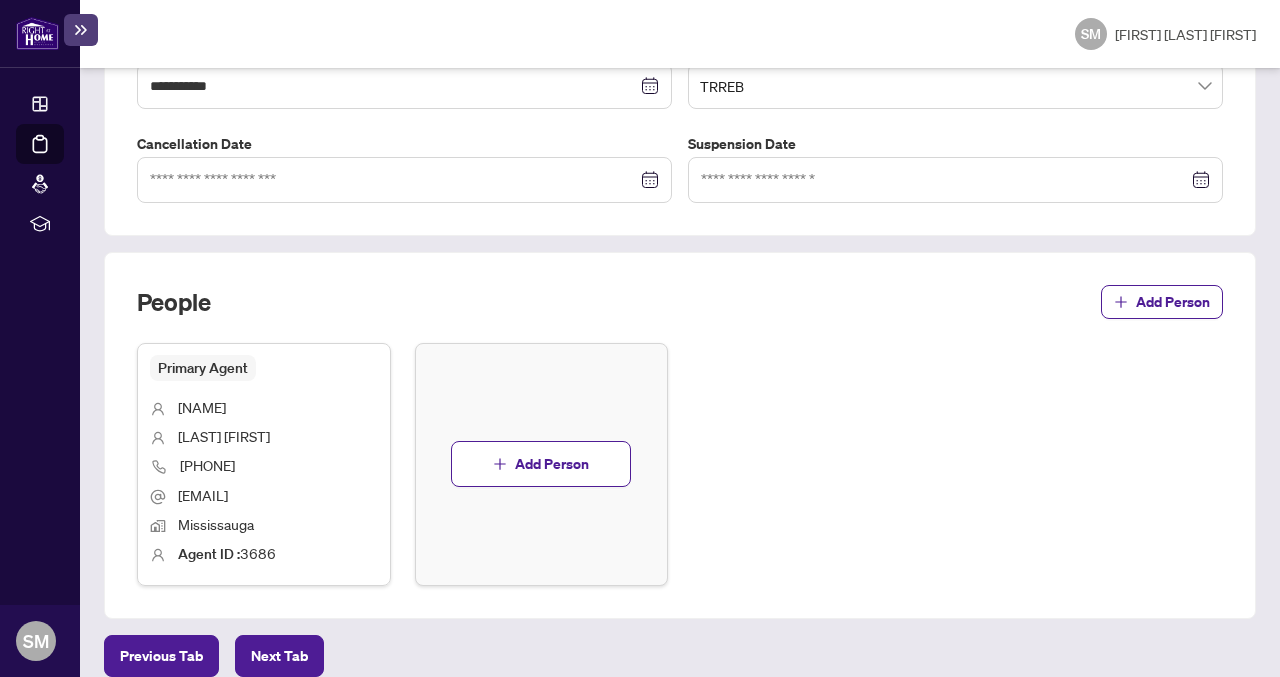 scroll, scrollTop: 610, scrollLeft: 0, axis: vertical 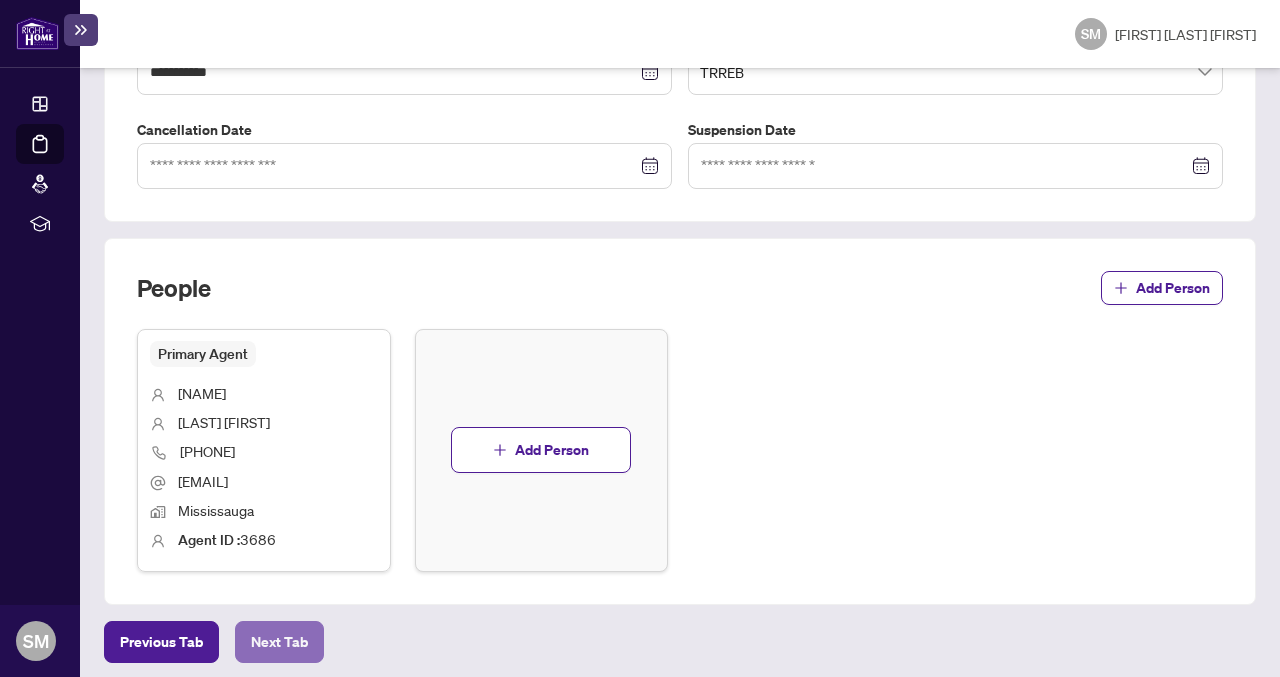 click on "Next Tab" at bounding box center [279, 642] 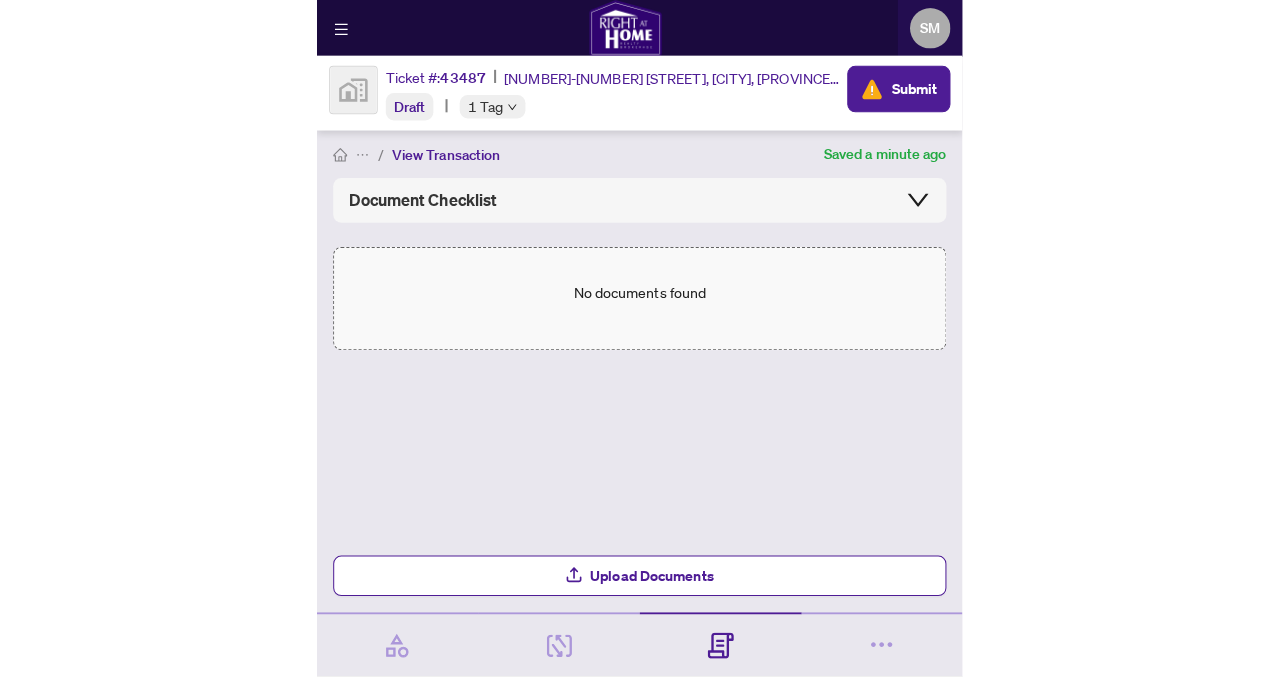 scroll, scrollTop: 0, scrollLeft: 0, axis: both 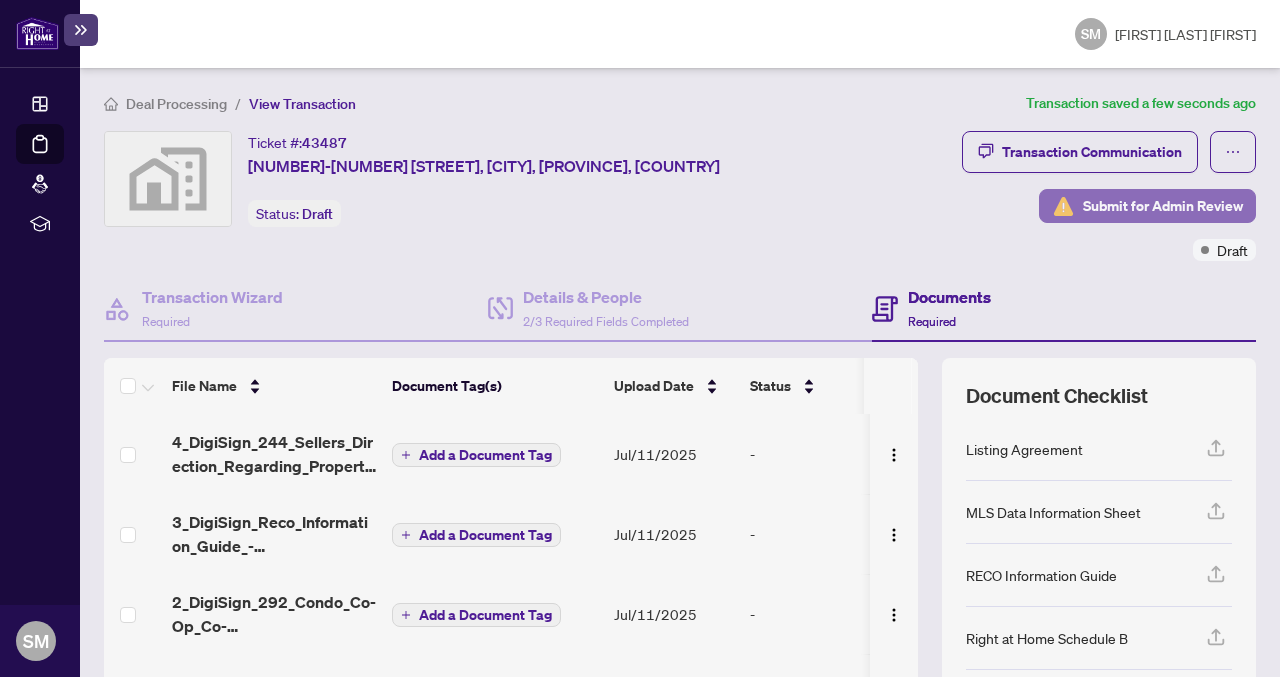 click on "Submit for Admin Review" at bounding box center (1163, 206) 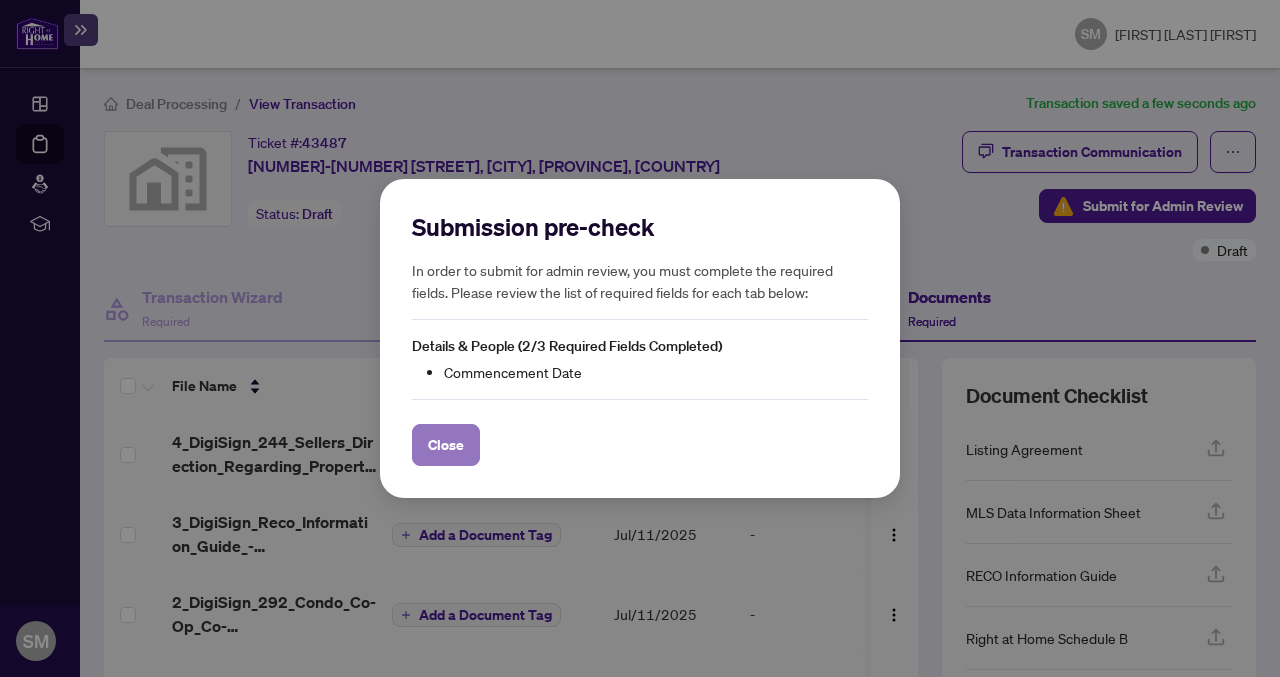 click on "Close" at bounding box center [446, 445] 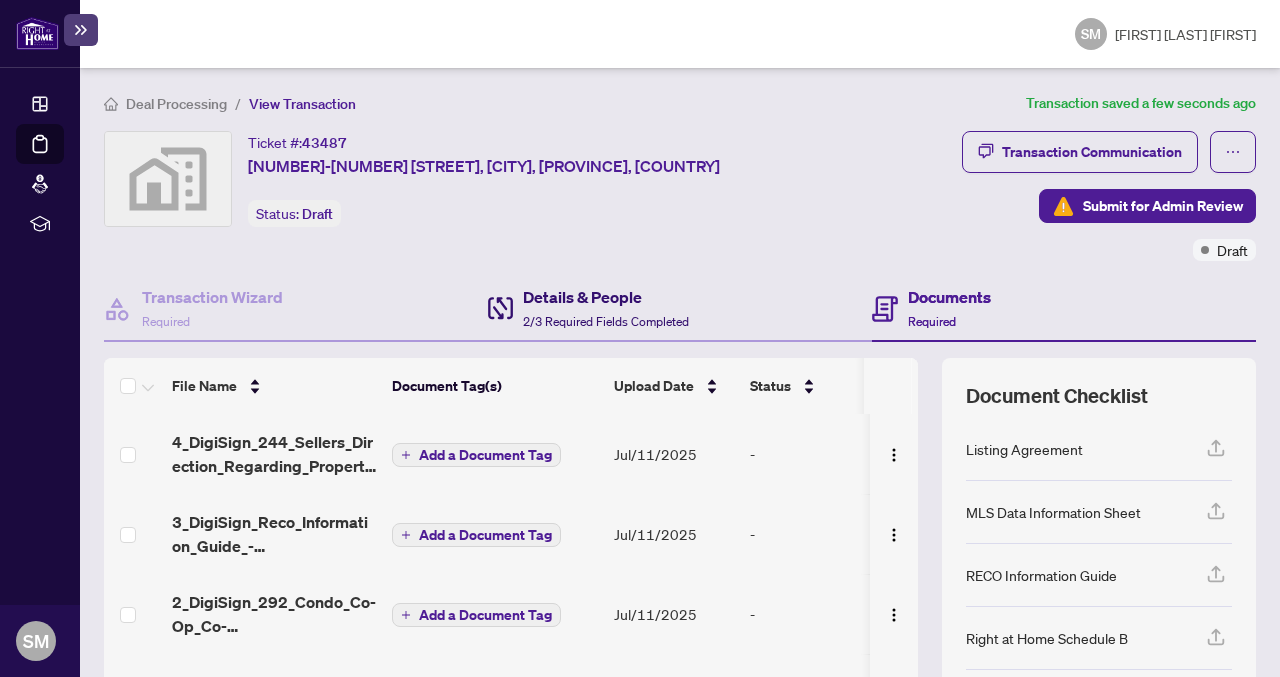 click on "2/3 Required Fields Completed" at bounding box center [606, 321] 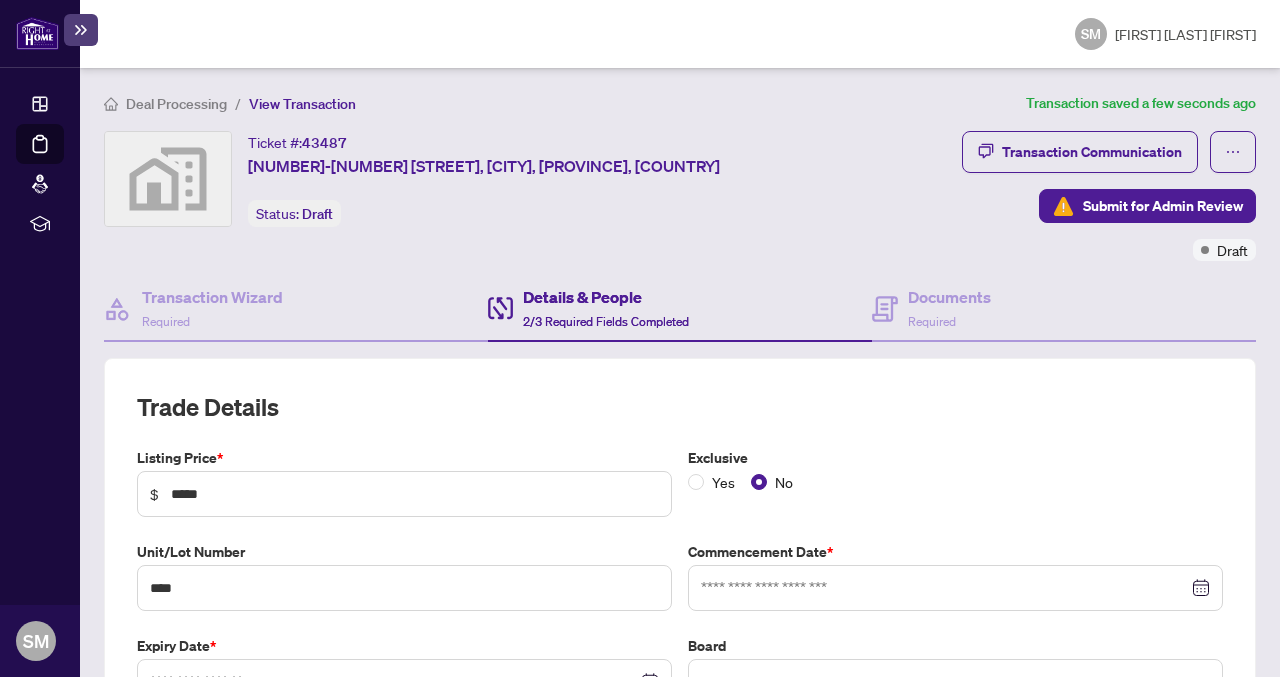 type on "**********" 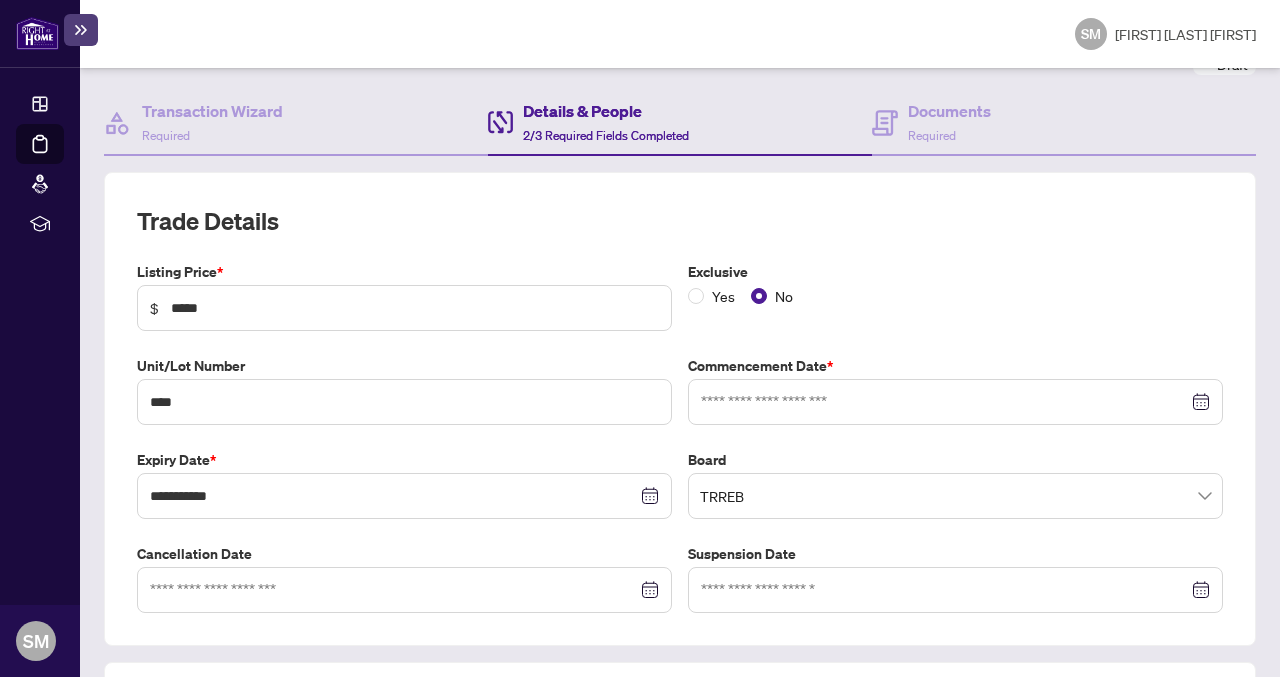 scroll, scrollTop: 204, scrollLeft: 0, axis: vertical 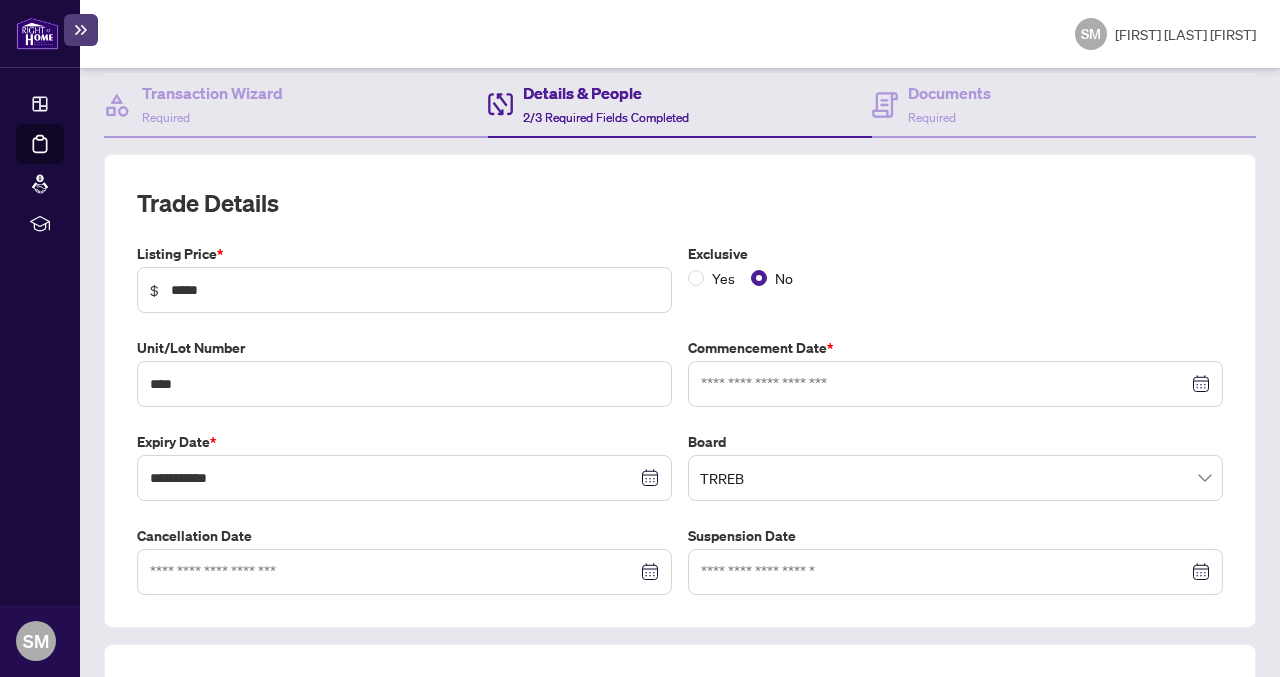 click at bounding box center (955, 384) 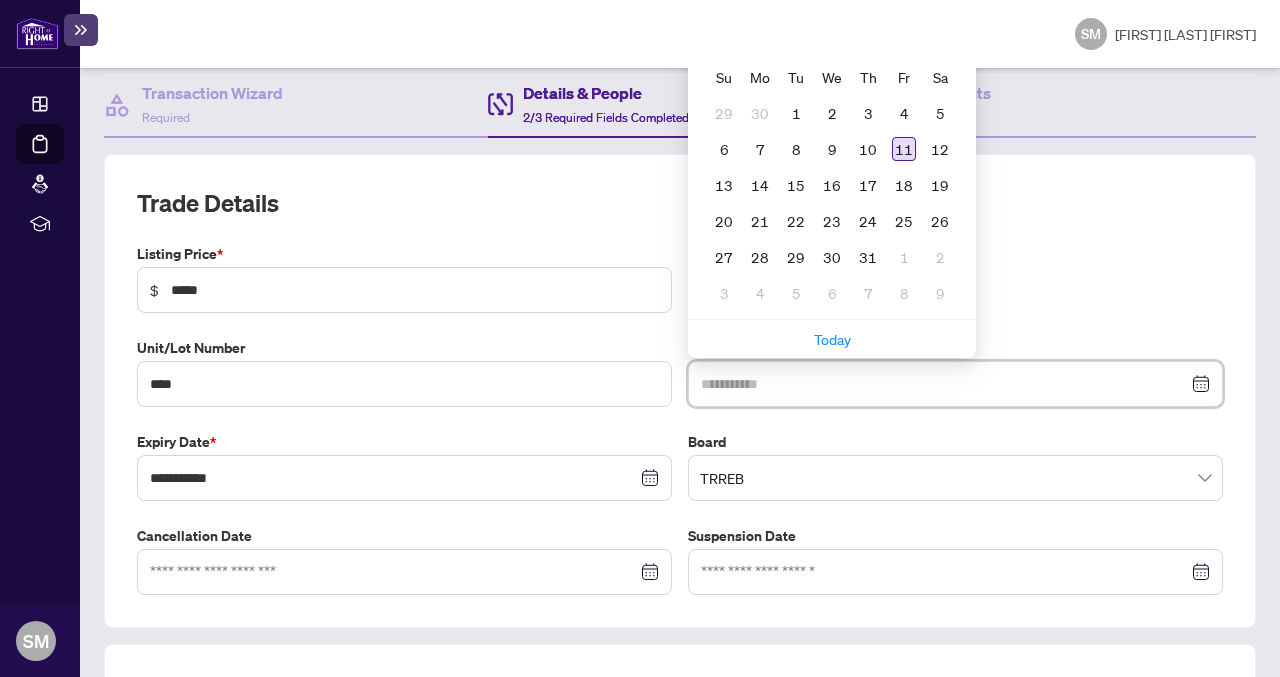 type on "**********" 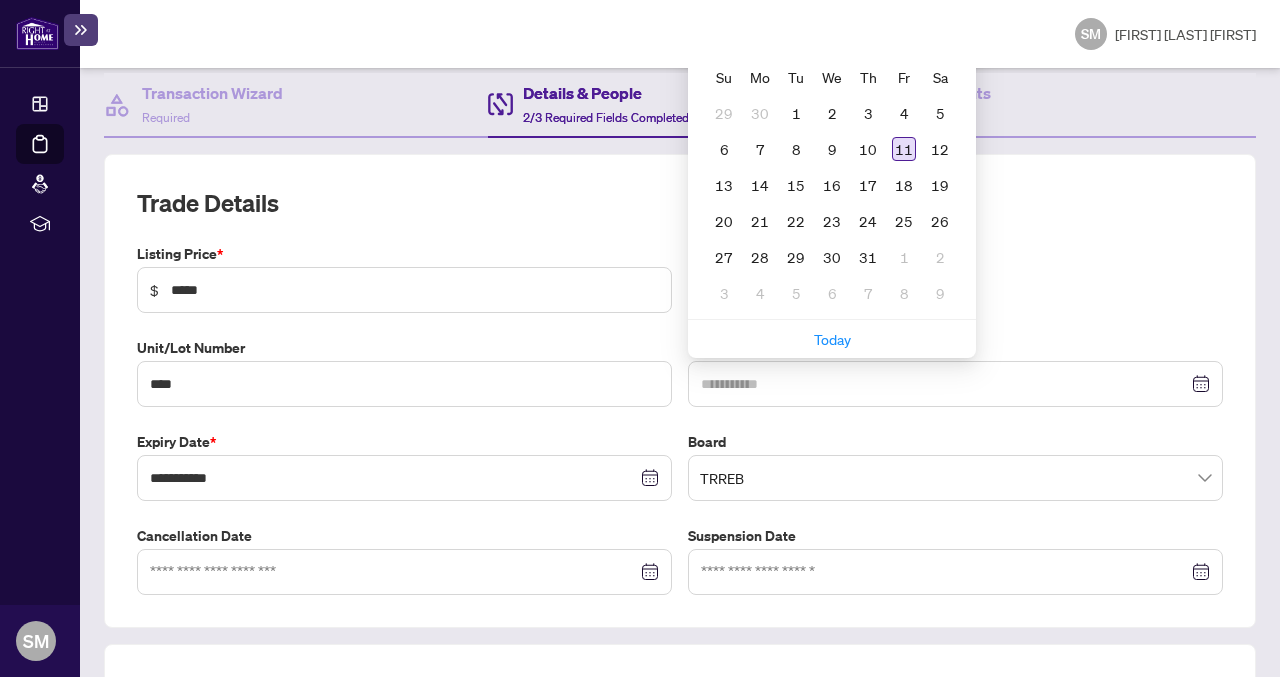 click on "11" at bounding box center [904, 149] 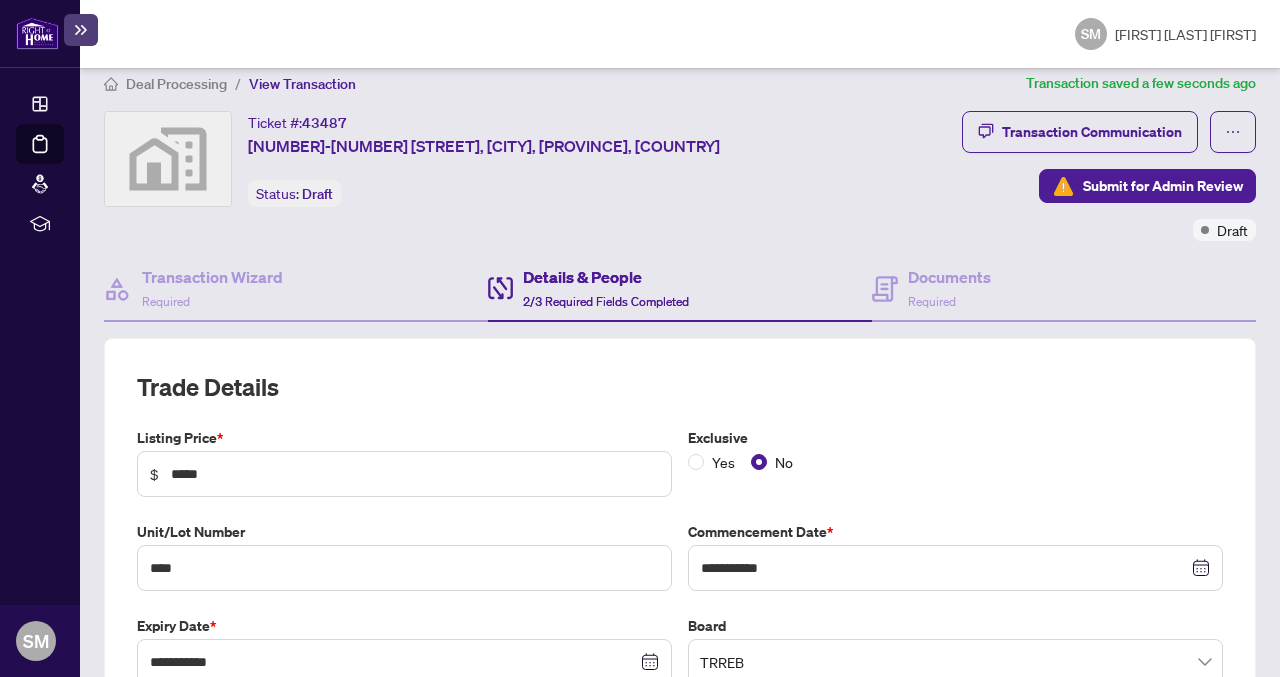 scroll, scrollTop: 0, scrollLeft: 0, axis: both 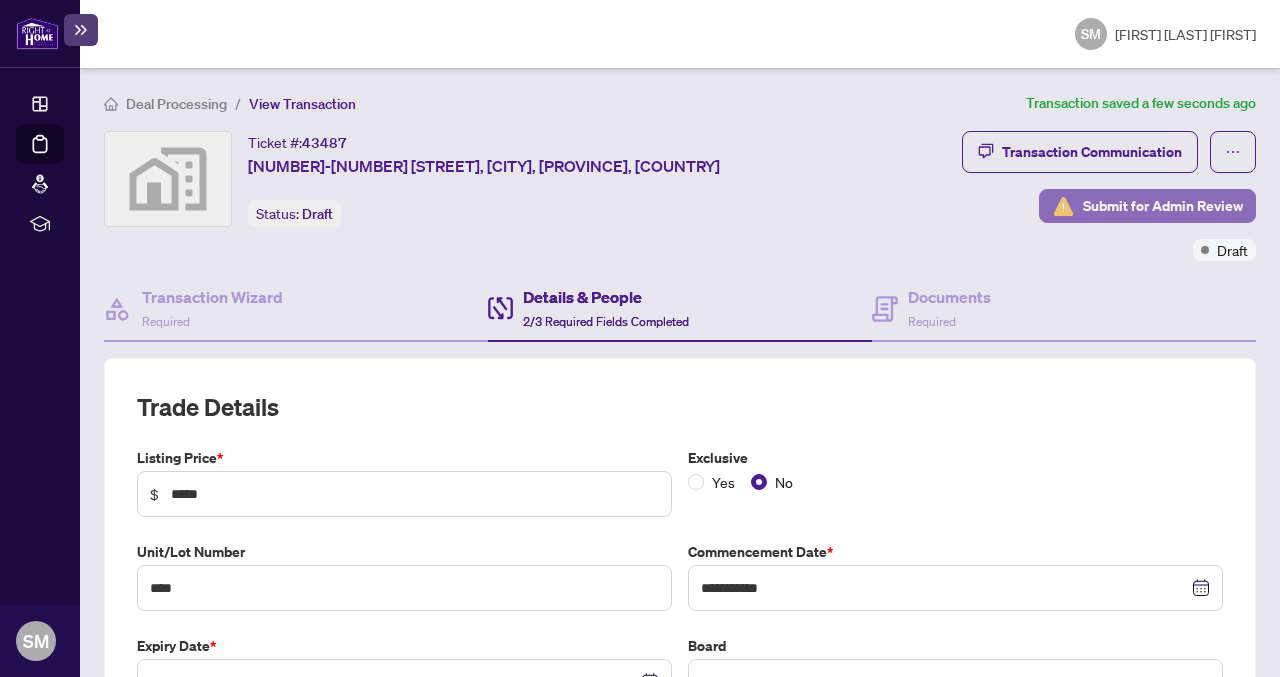 click on "Submit for Admin Review" at bounding box center [1163, 206] 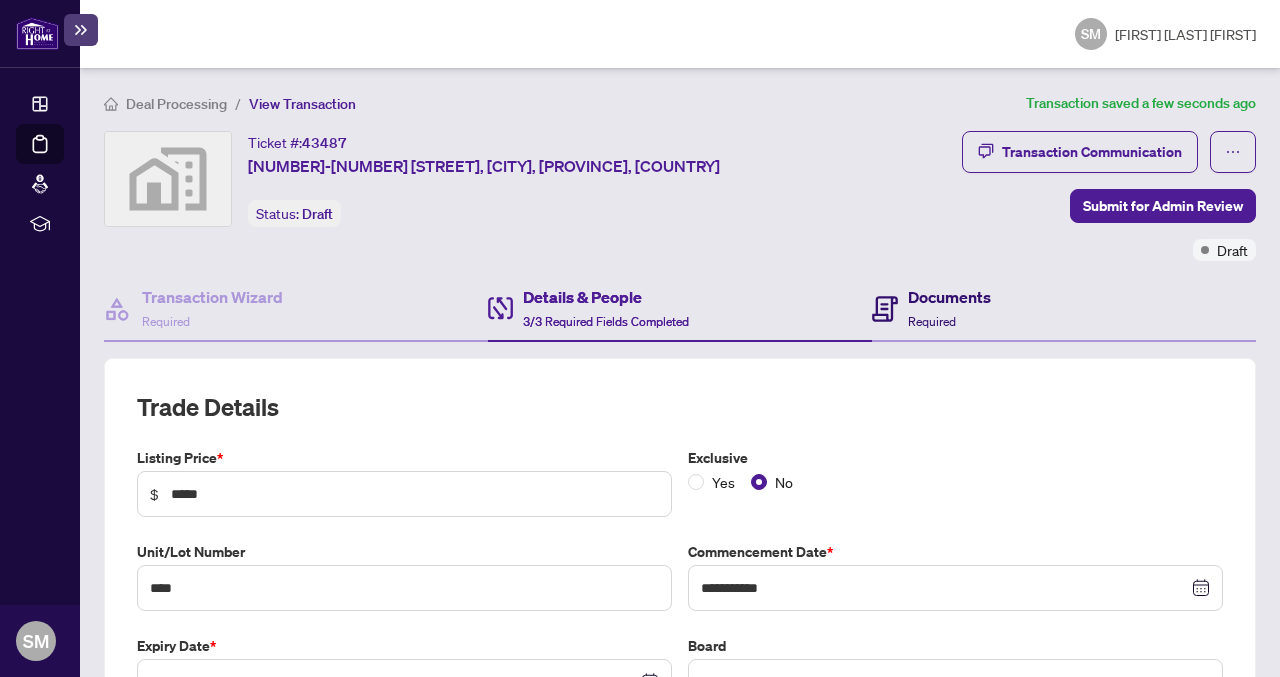 click on "Required" at bounding box center [932, 321] 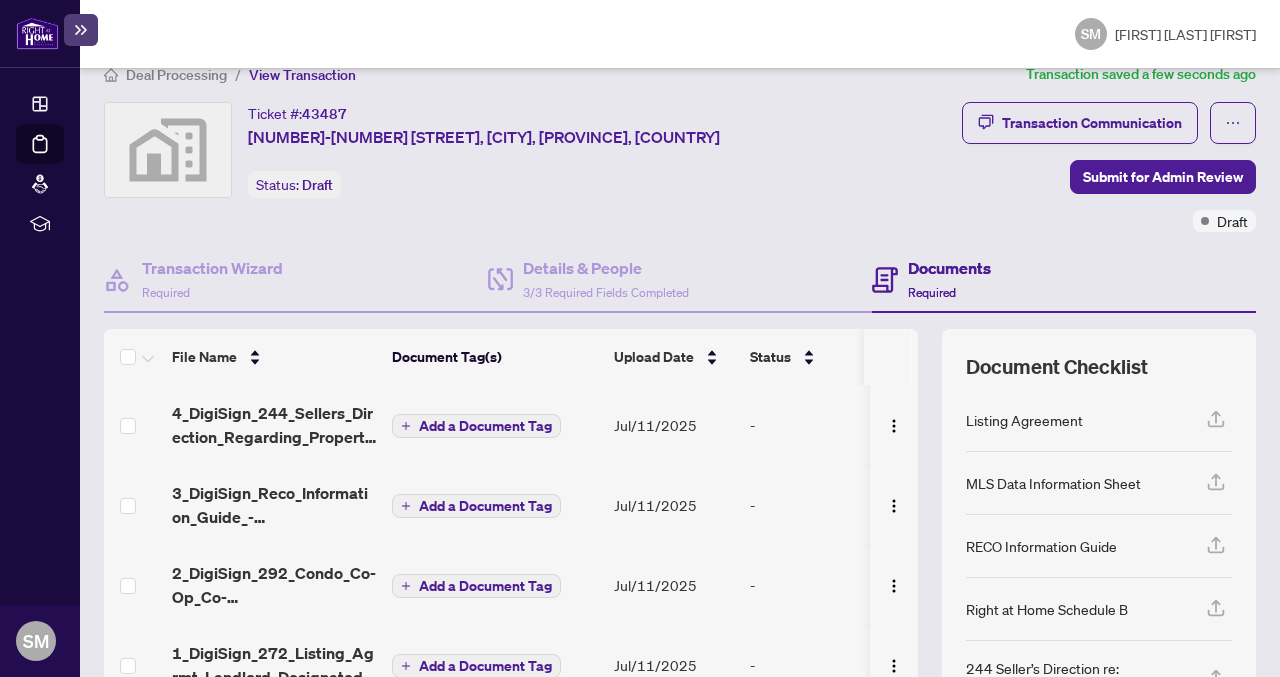 scroll, scrollTop: 0, scrollLeft: 0, axis: both 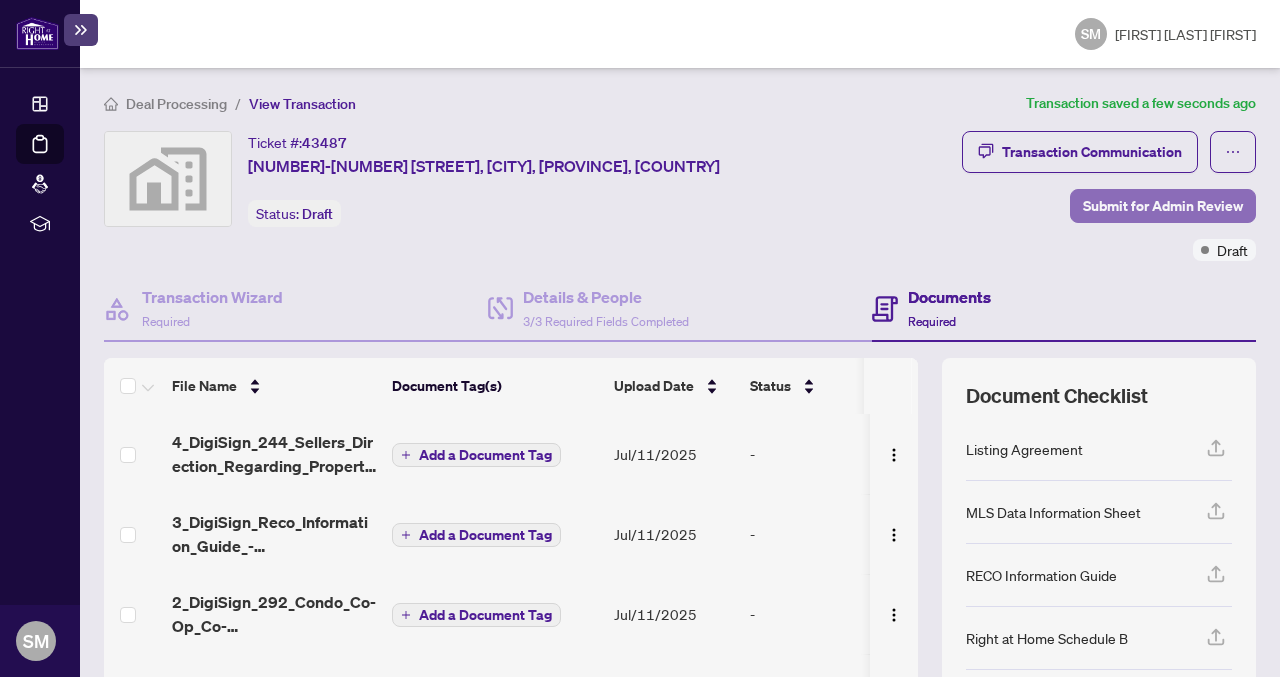 click on "Submit for Admin Review" at bounding box center [1163, 206] 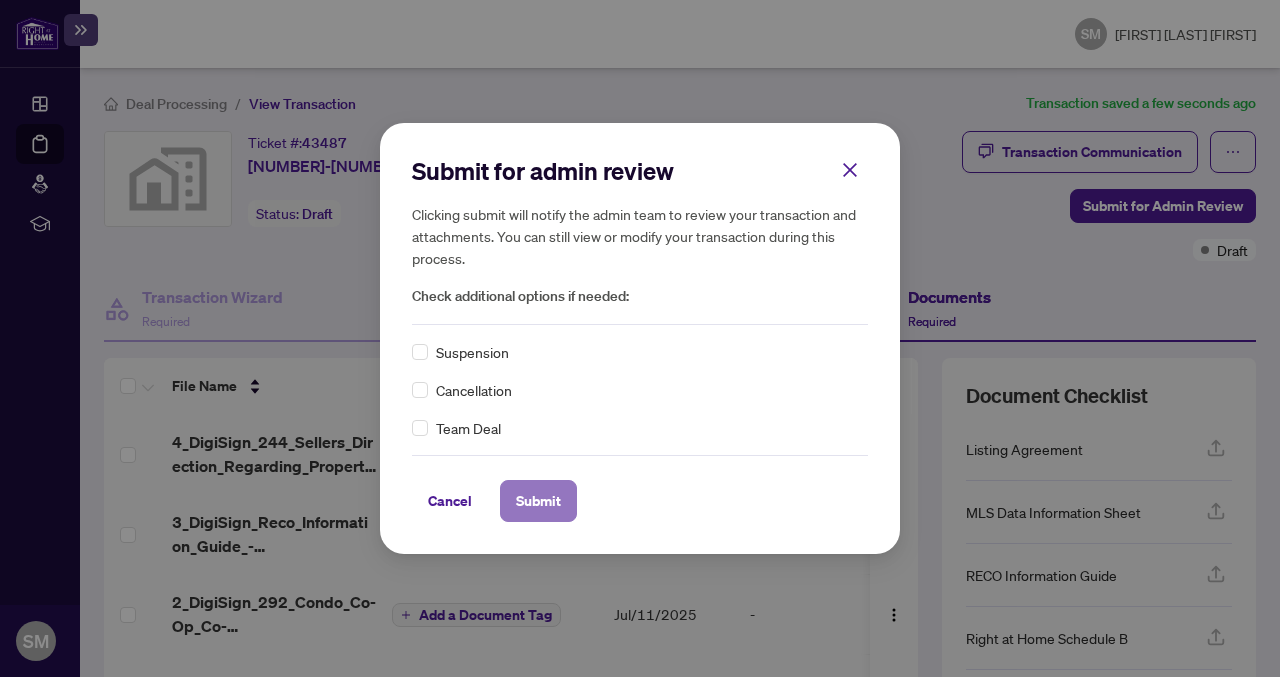 click on "Submit" at bounding box center (538, 501) 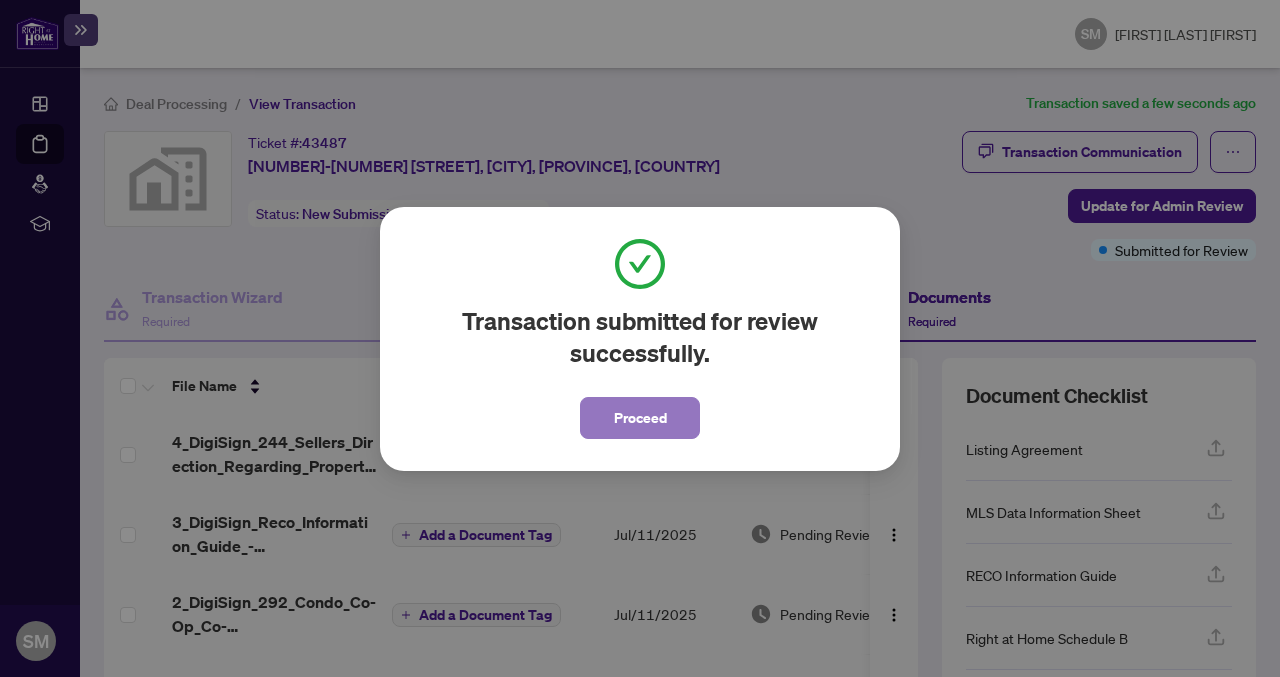 click on "Proceed" at bounding box center [640, 418] 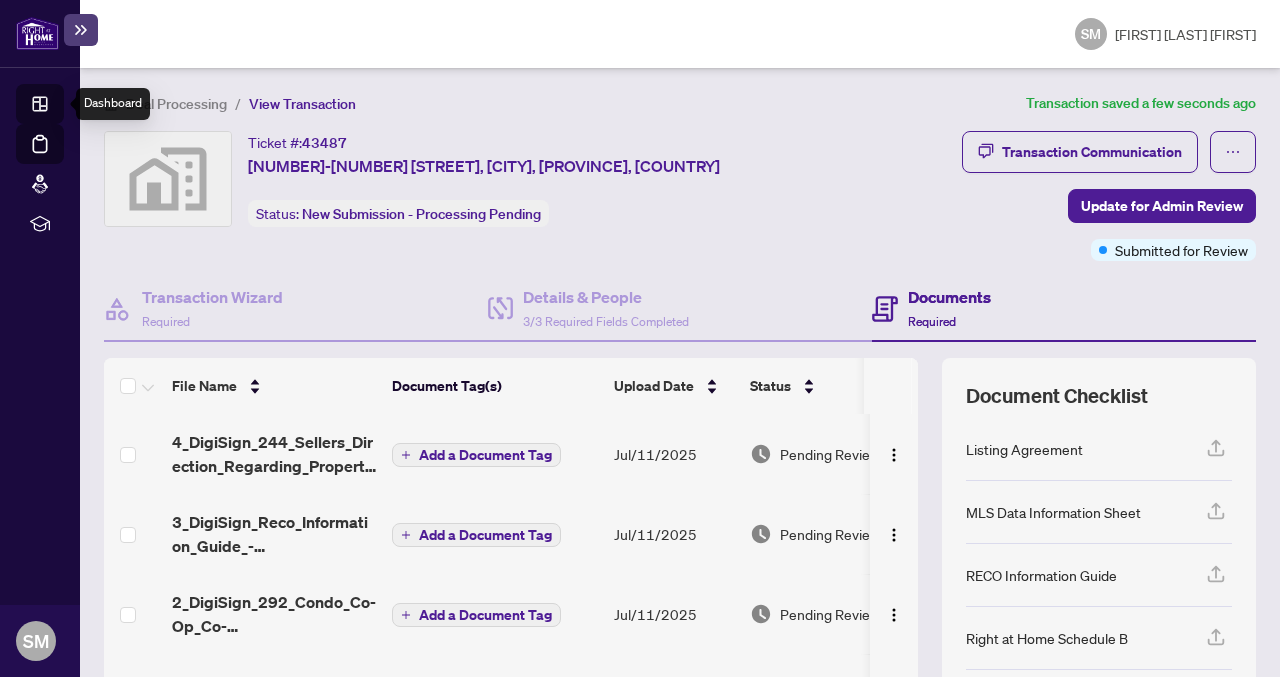 click on "Dashboard" at bounding box center [62, 107] 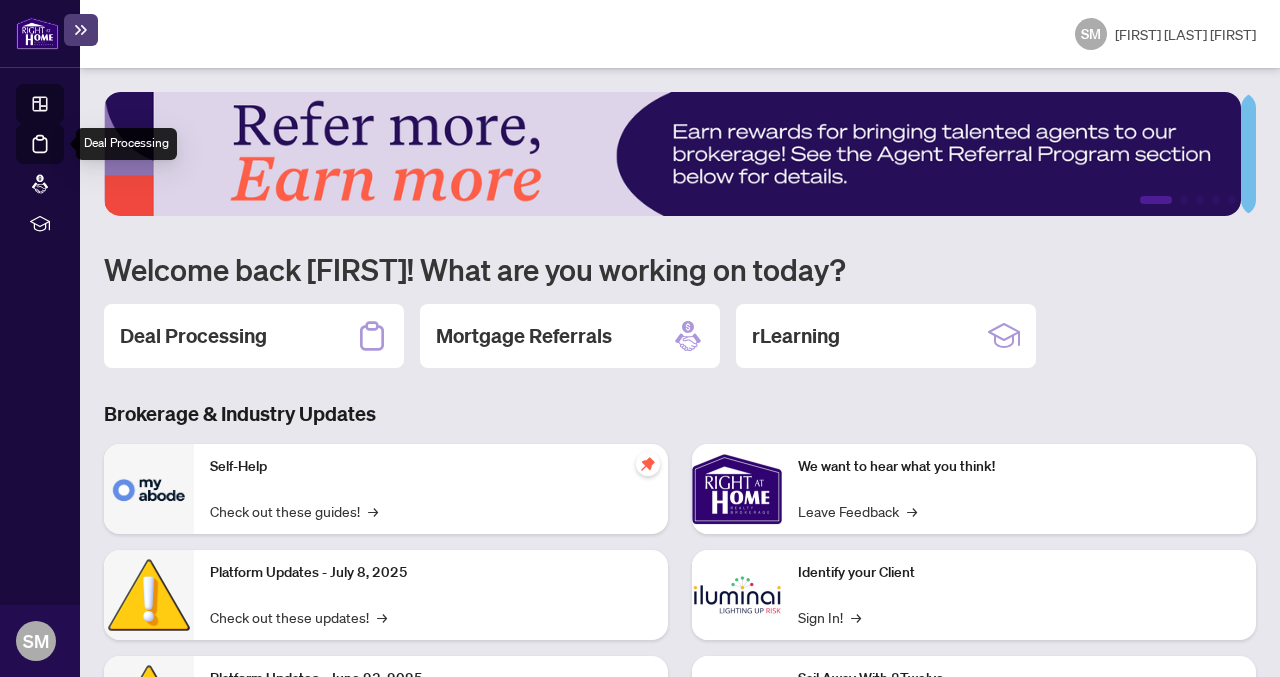 click on "Deal Processing" at bounding box center [63, 158] 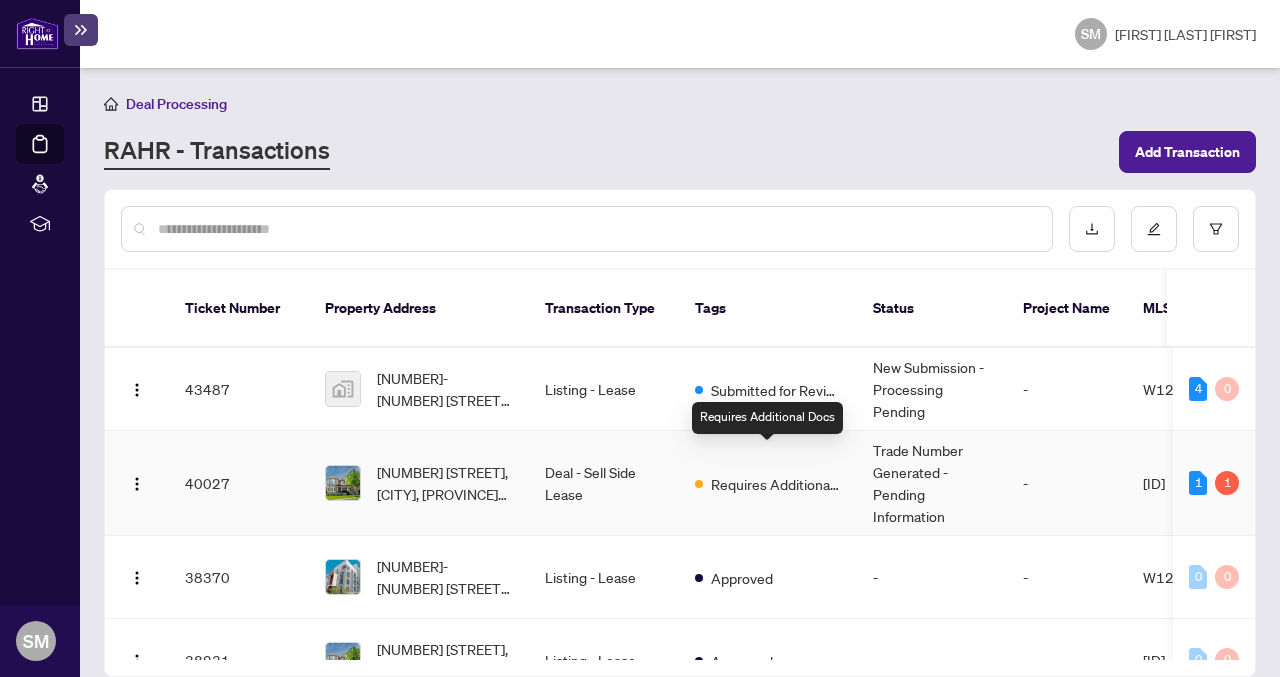 click on "Requires Additional Docs" at bounding box center [776, 484] 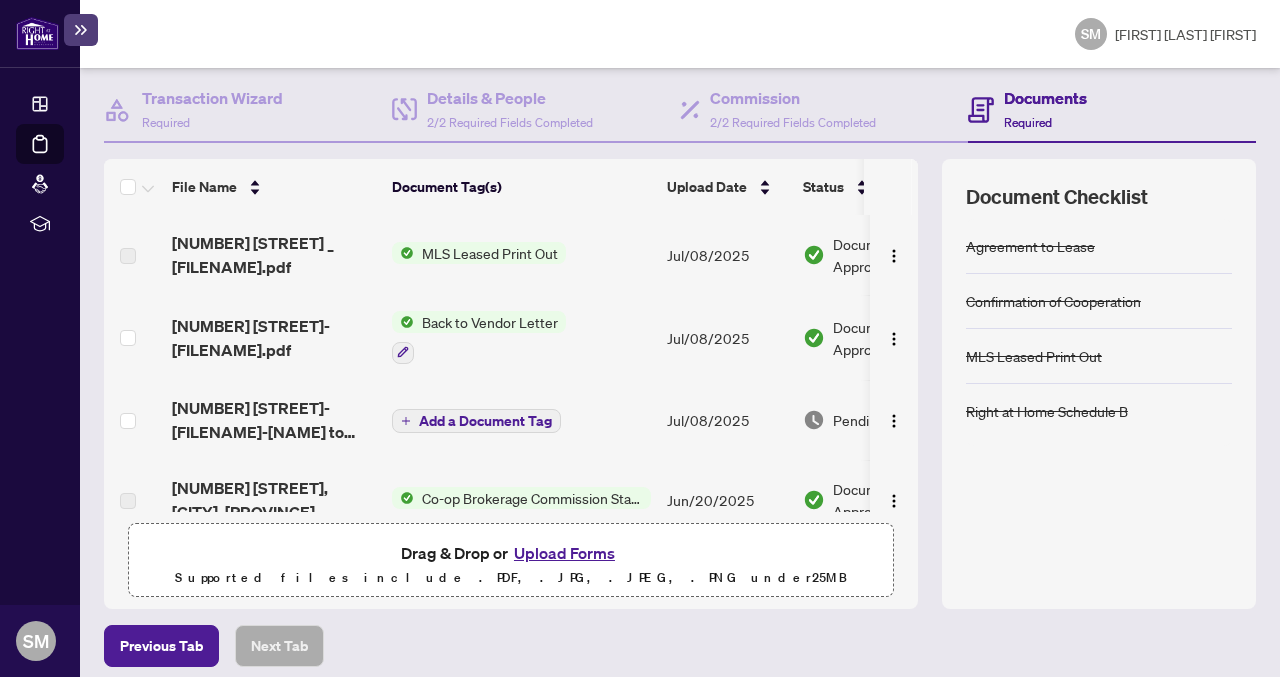 scroll, scrollTop: 209, scrollLeft: 0, axis: vertical 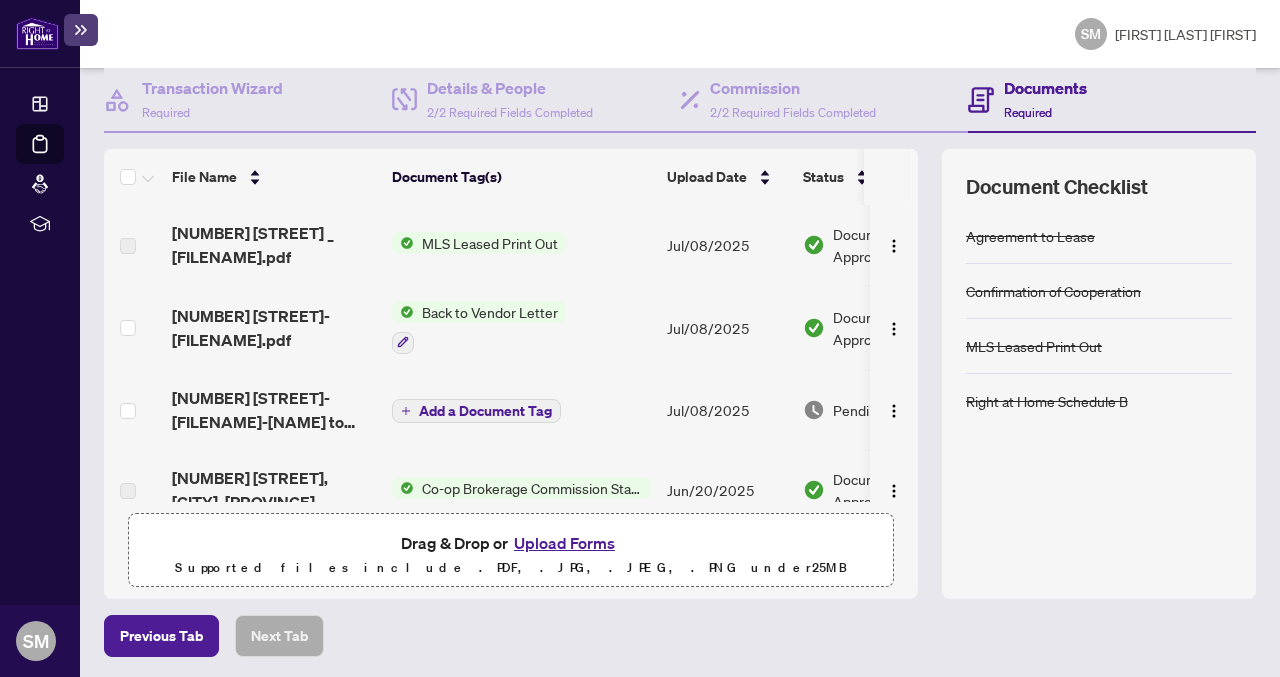 click on "Co-op Brokerage Commission Statement" at bounding box center [532, 488] 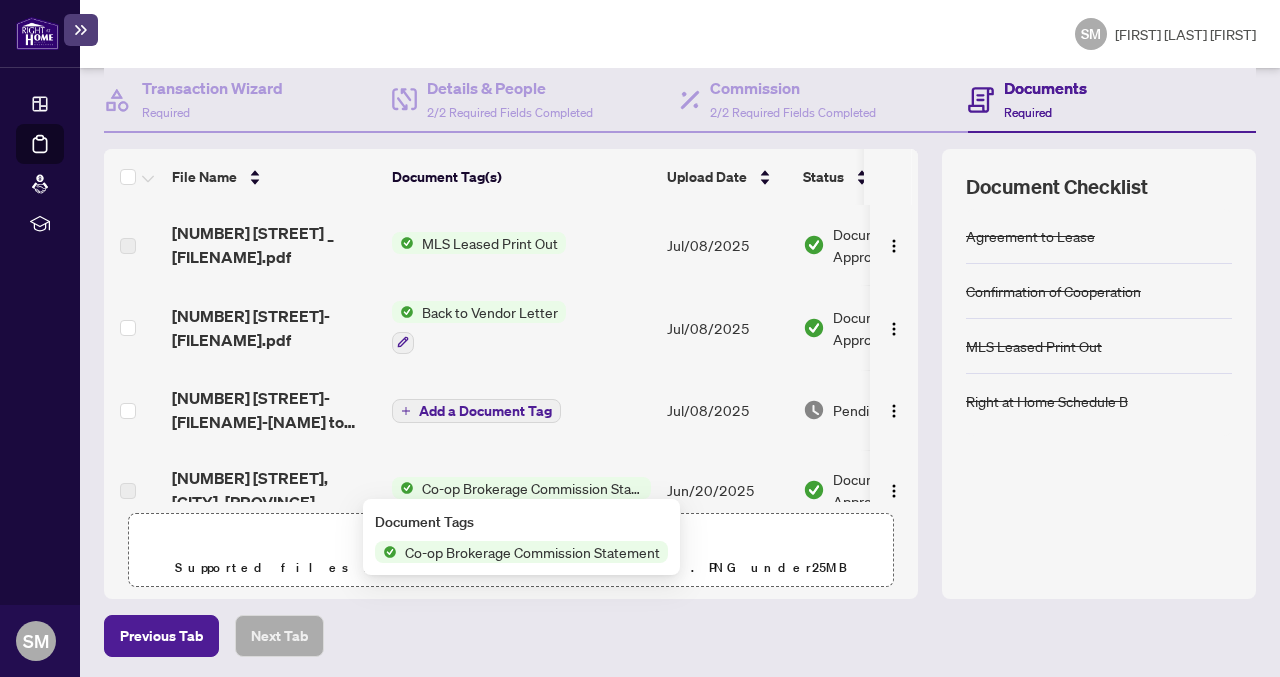 click on "Co-op Brokerage Commission Statement" at bounding box center [532, 552] 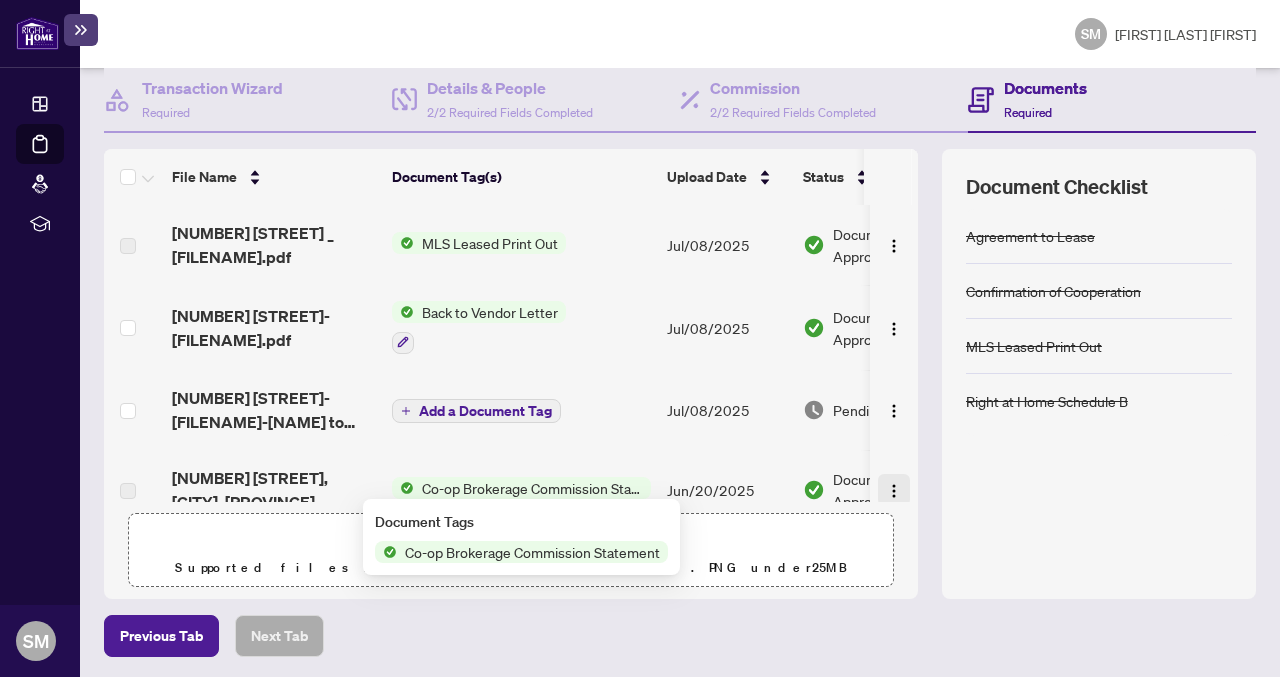 click at bounding box center [894, 491] 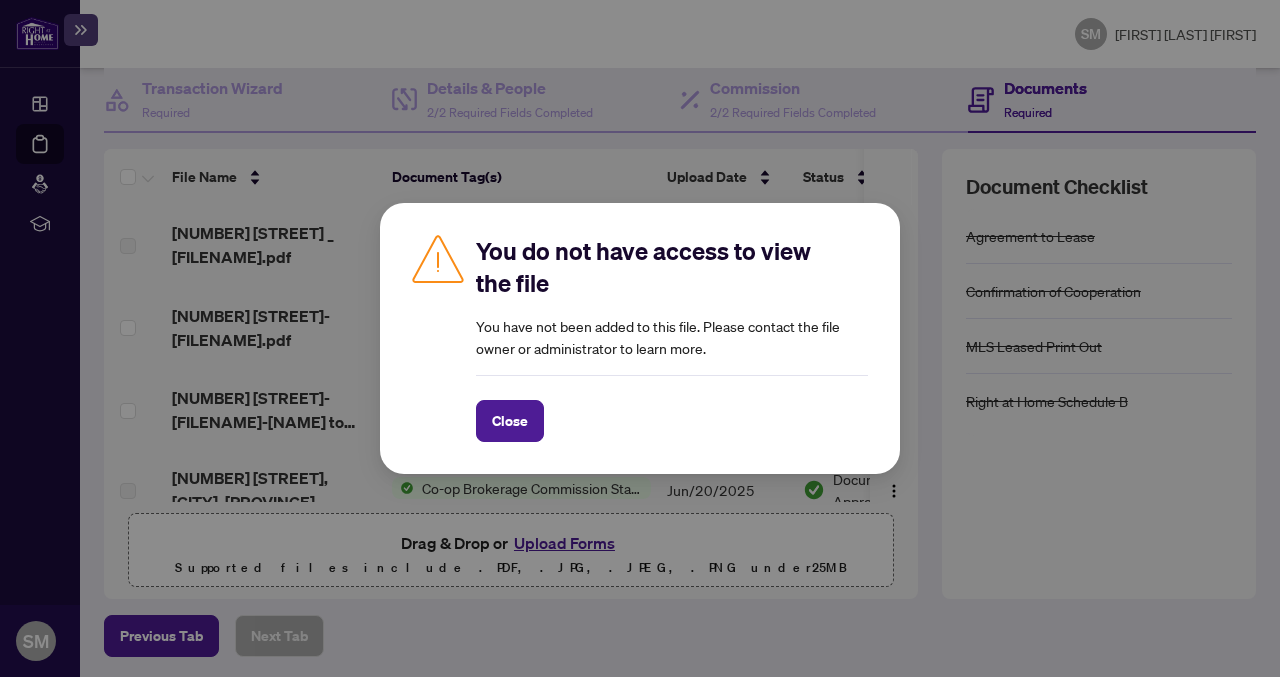 click on "You do not have access to view the file You have not been added to this file. Please contact the file owner or administrator to learn more. Close Cancel OK" at bounding box center (640, 338) 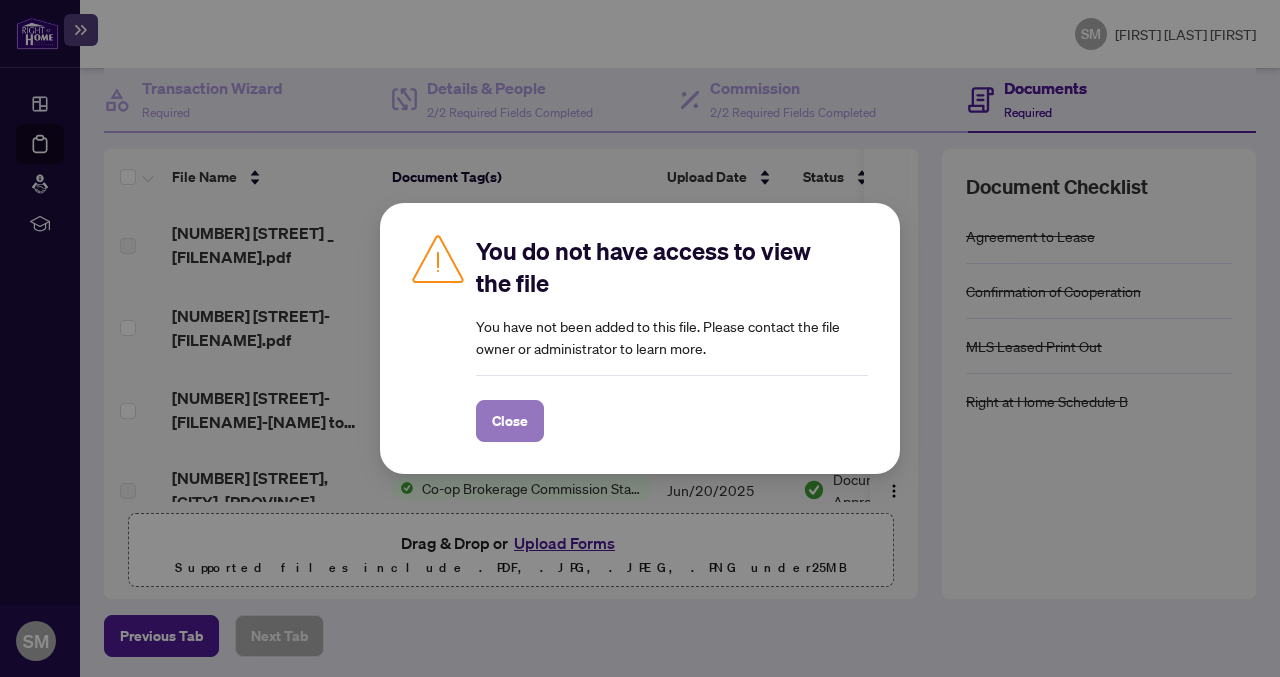click on "Close" at bounding box center [510, 421] 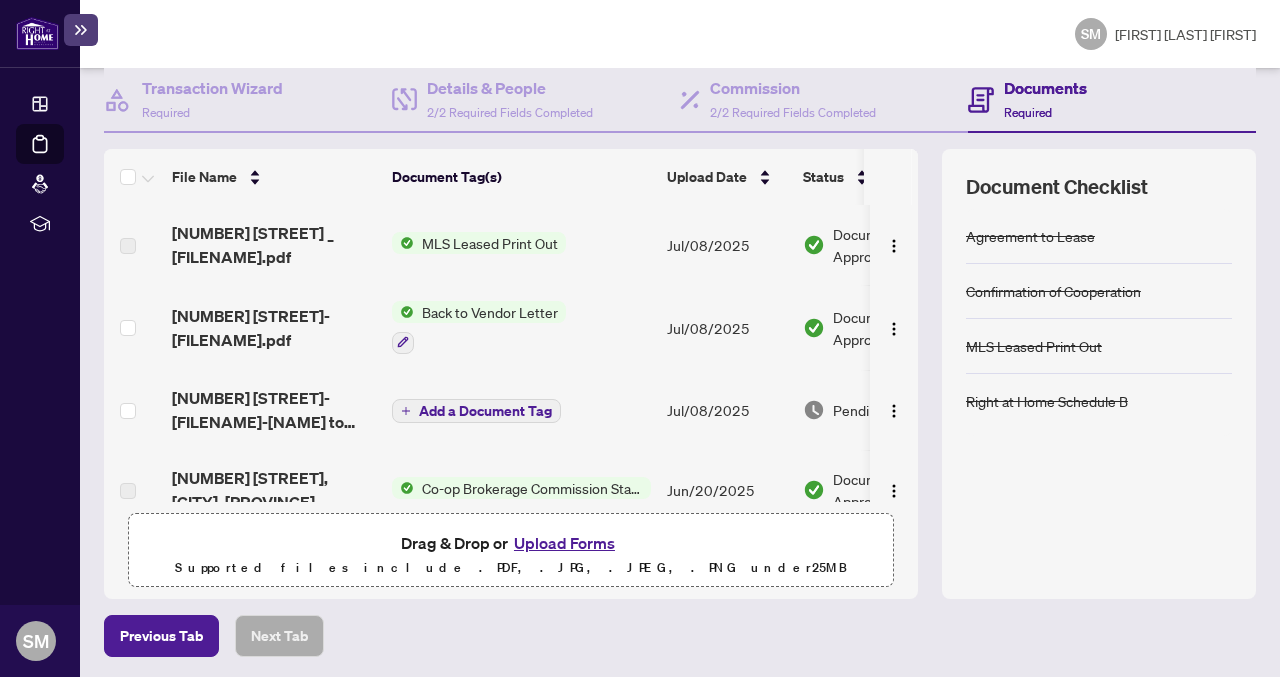 click on "MLS Leased Print Out" at bounding box center [490, 243] 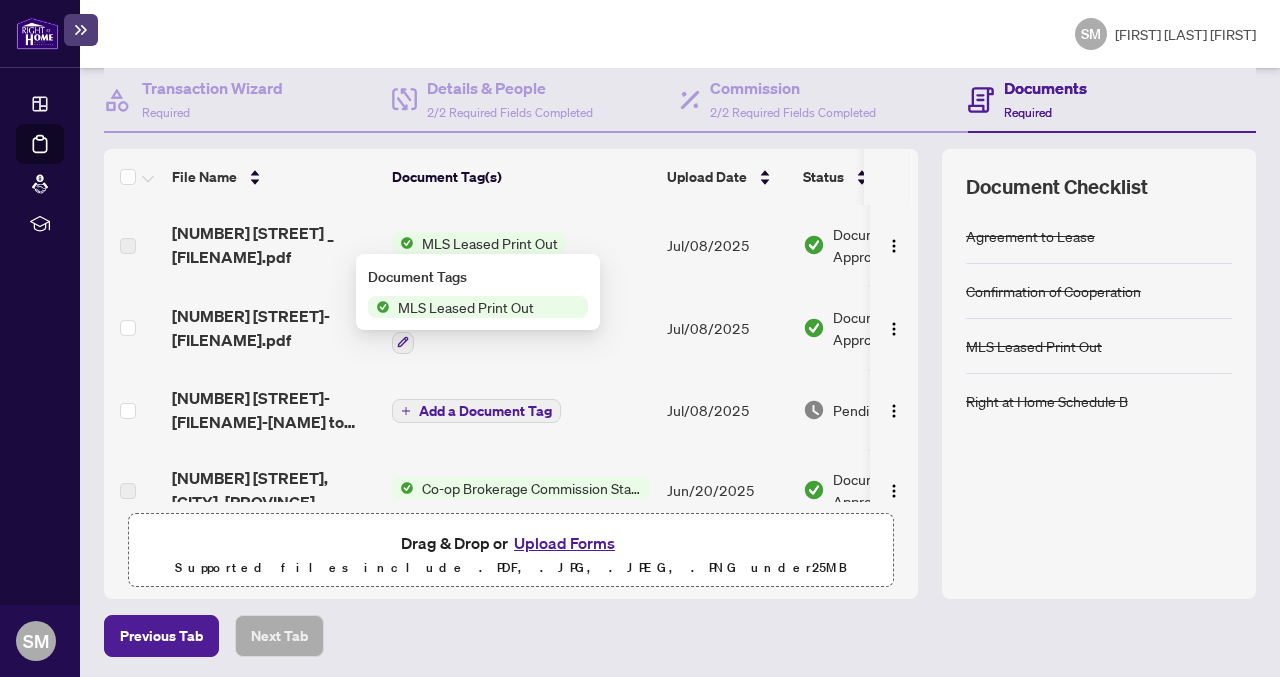 click at bounding box center [479, 342] 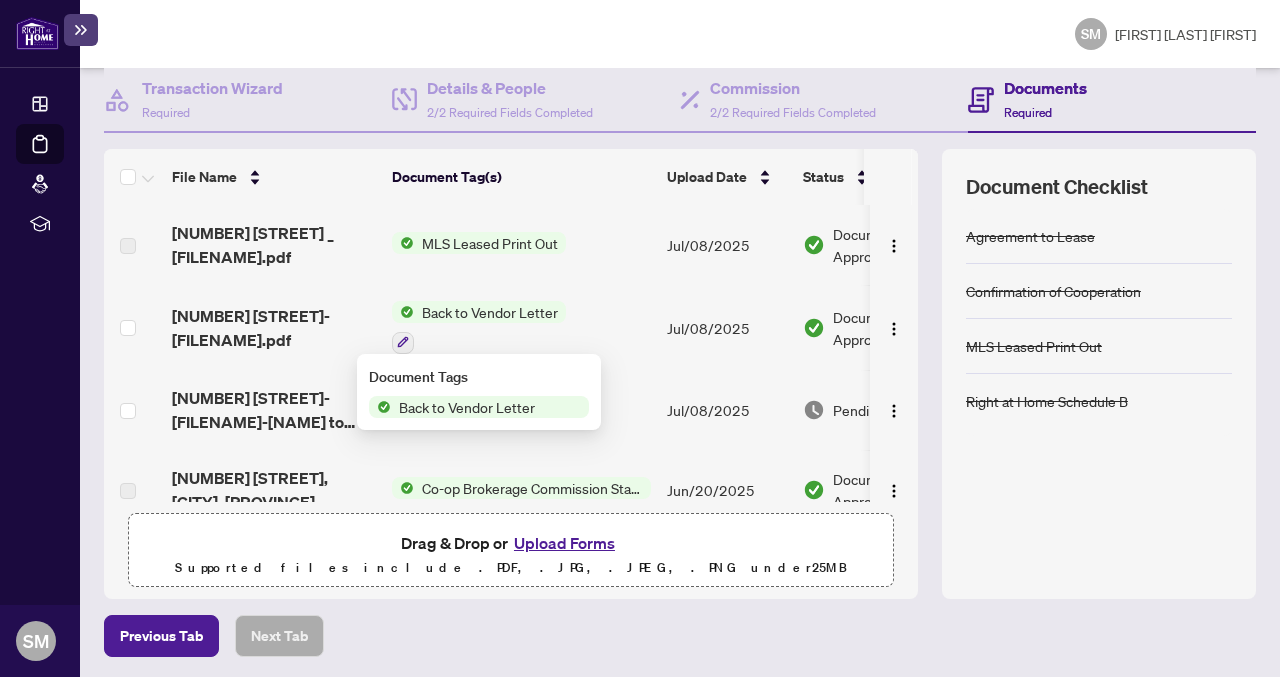 click on "Back to Vendor Letter" at bounding box center [490, 312] 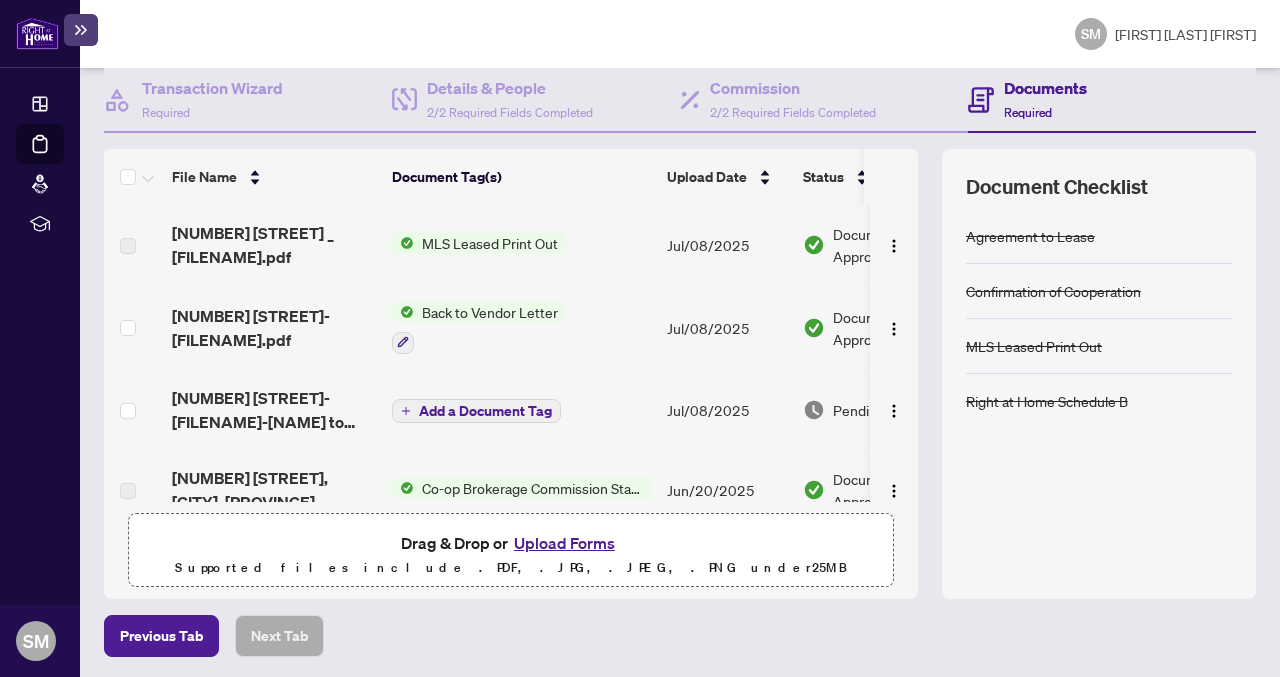 click on "Back to Vendor Letter" at bounding box center [490, 312] 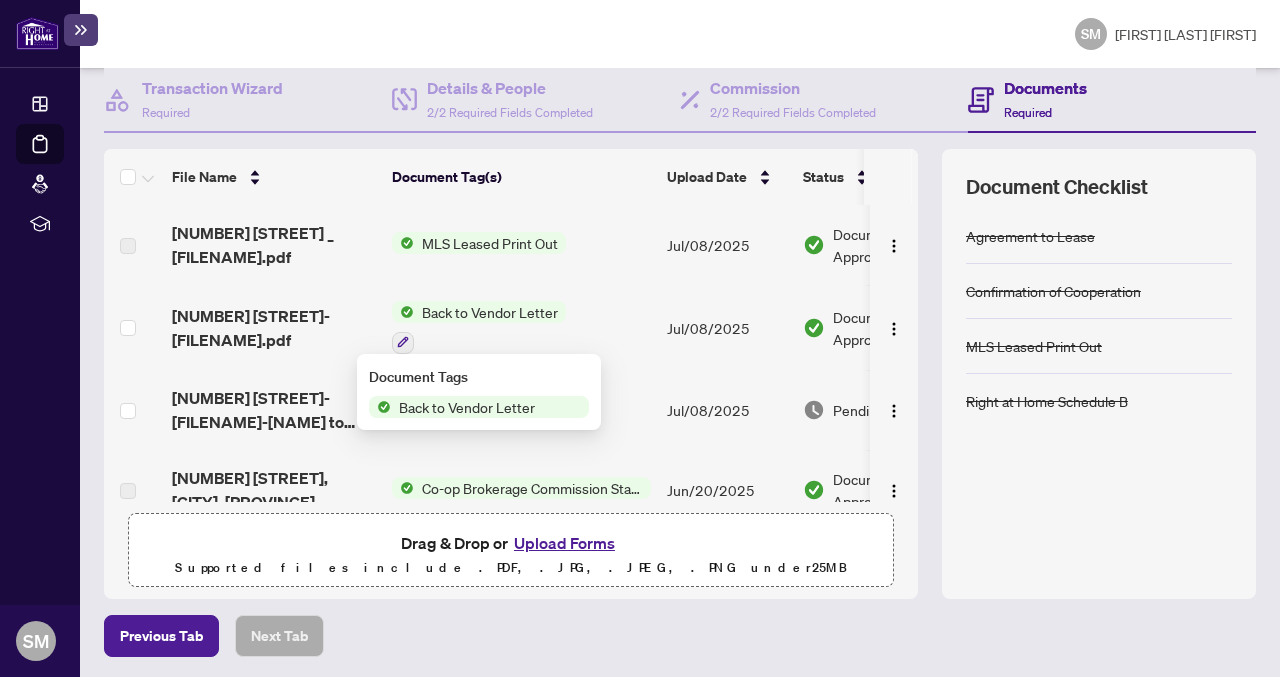 click on "Back to Vendor Letter" at bounding box center (467, 407) 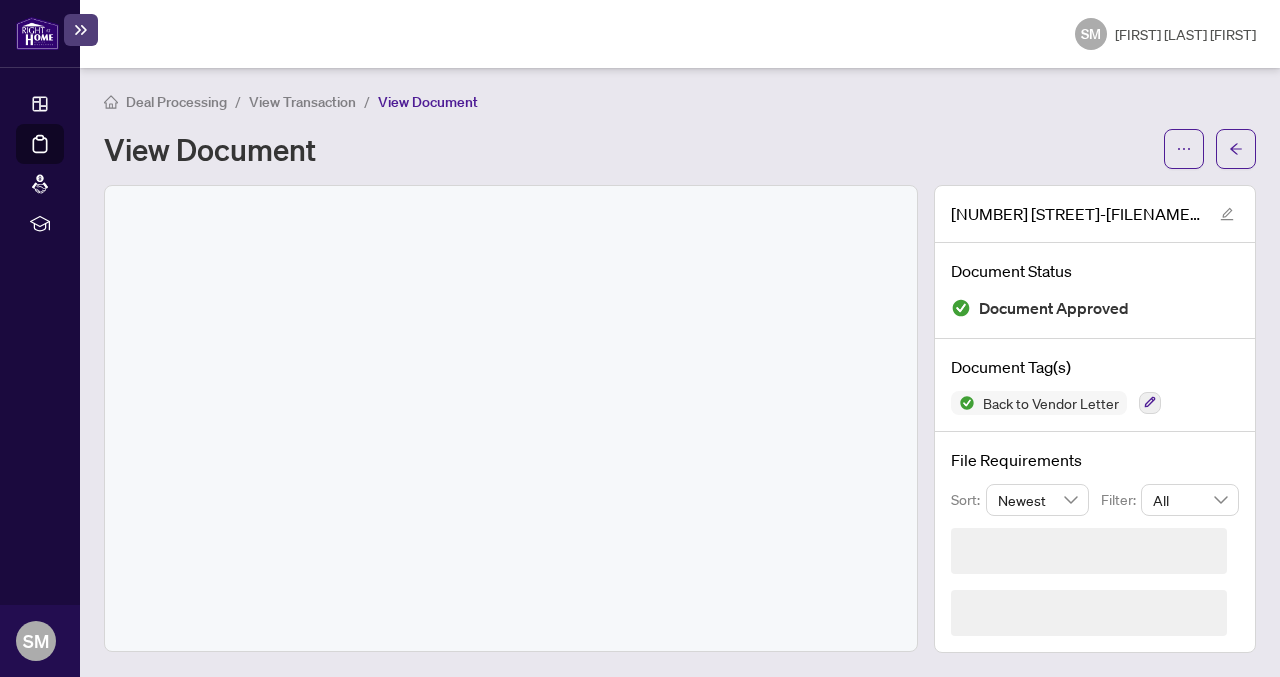 scroll, scrollTop: 0, scrollLeft: 0, axis: both 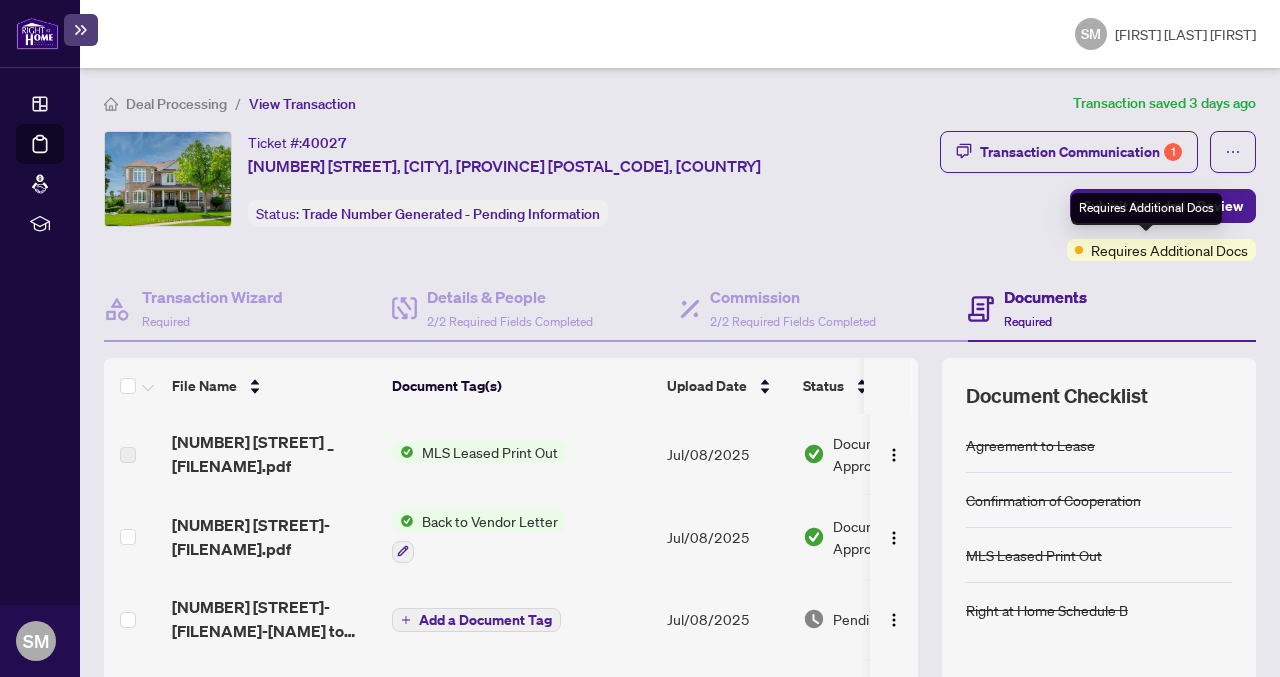 click on "Requires Additional Docs" at bounding box center [1161, 250] 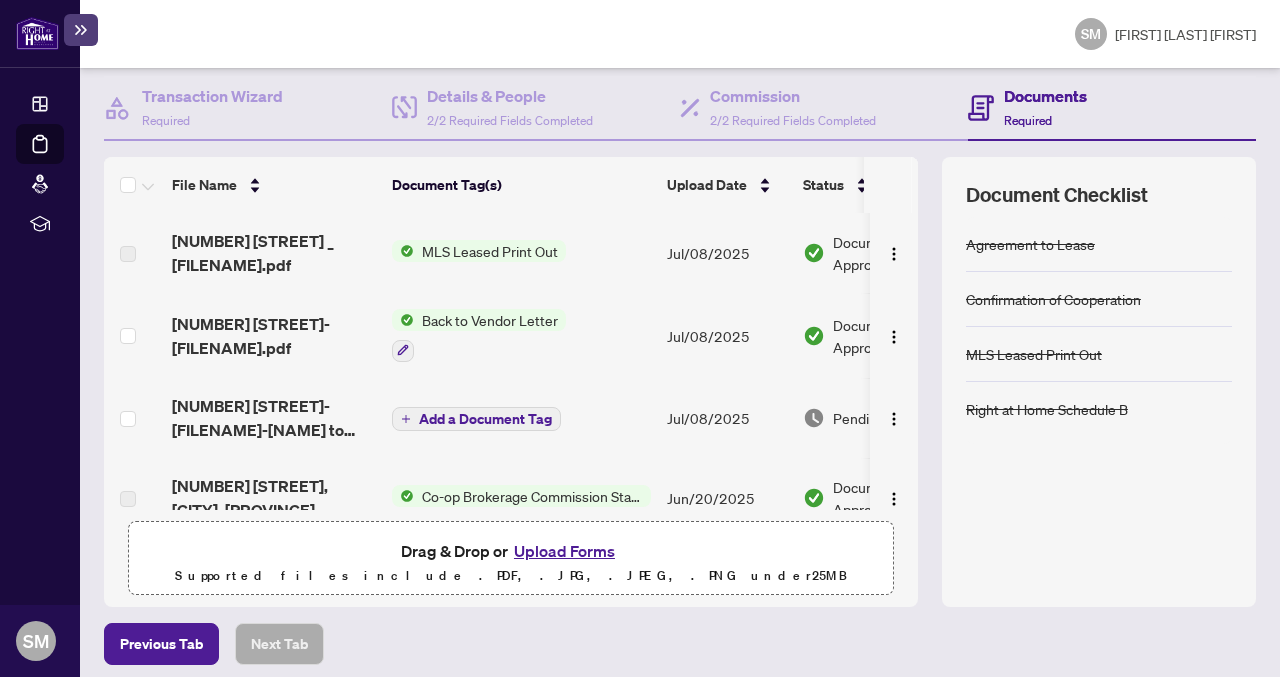 scroll, scrollTop: 209, scrollLeft: 0, axis: vertical 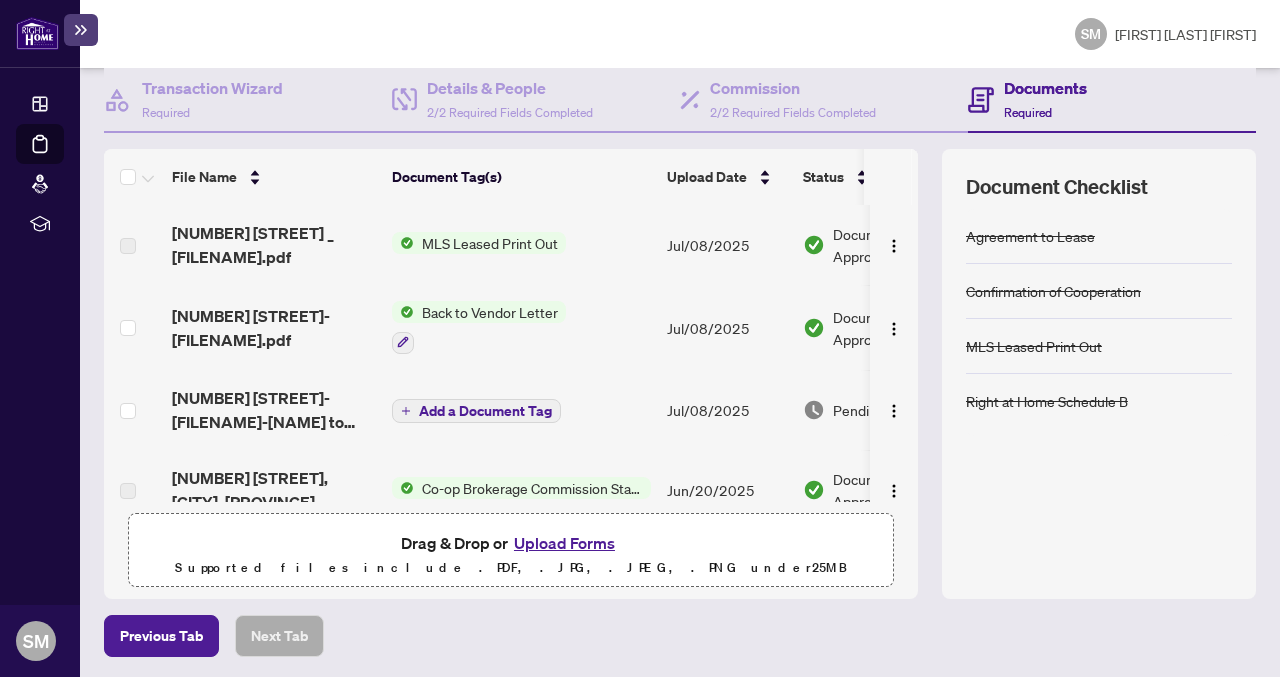 click on "Required" at bounding box center (1028, 112) 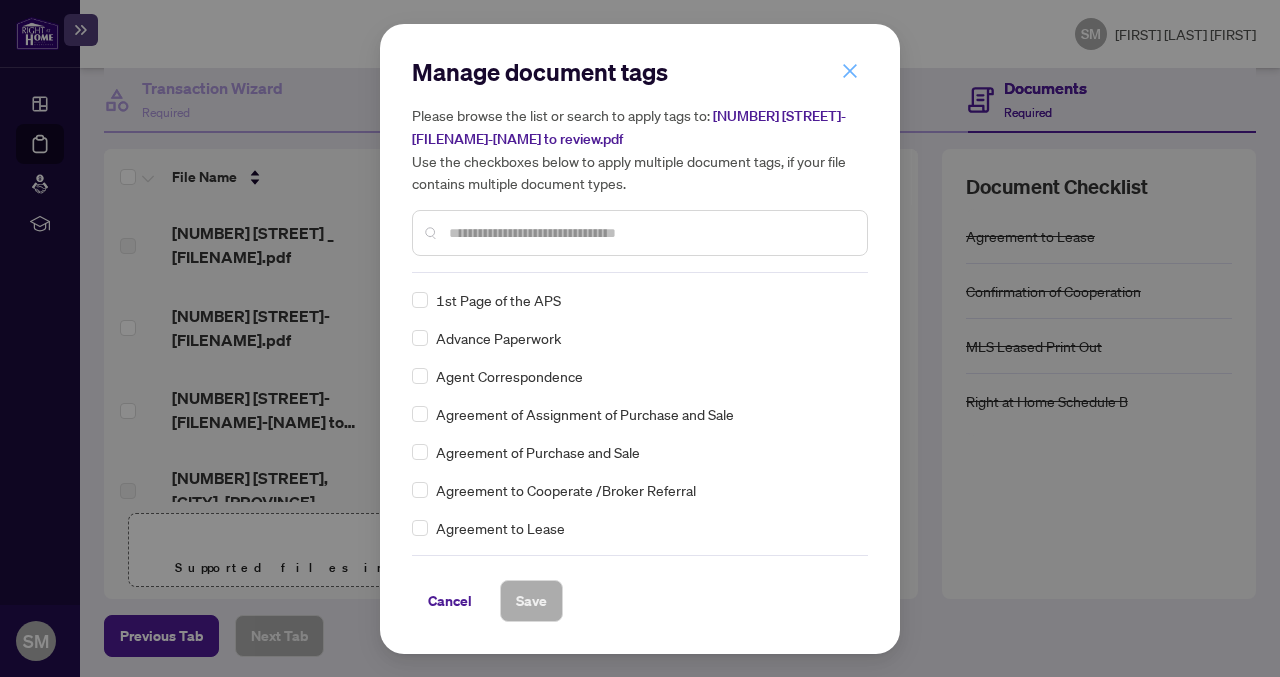 click 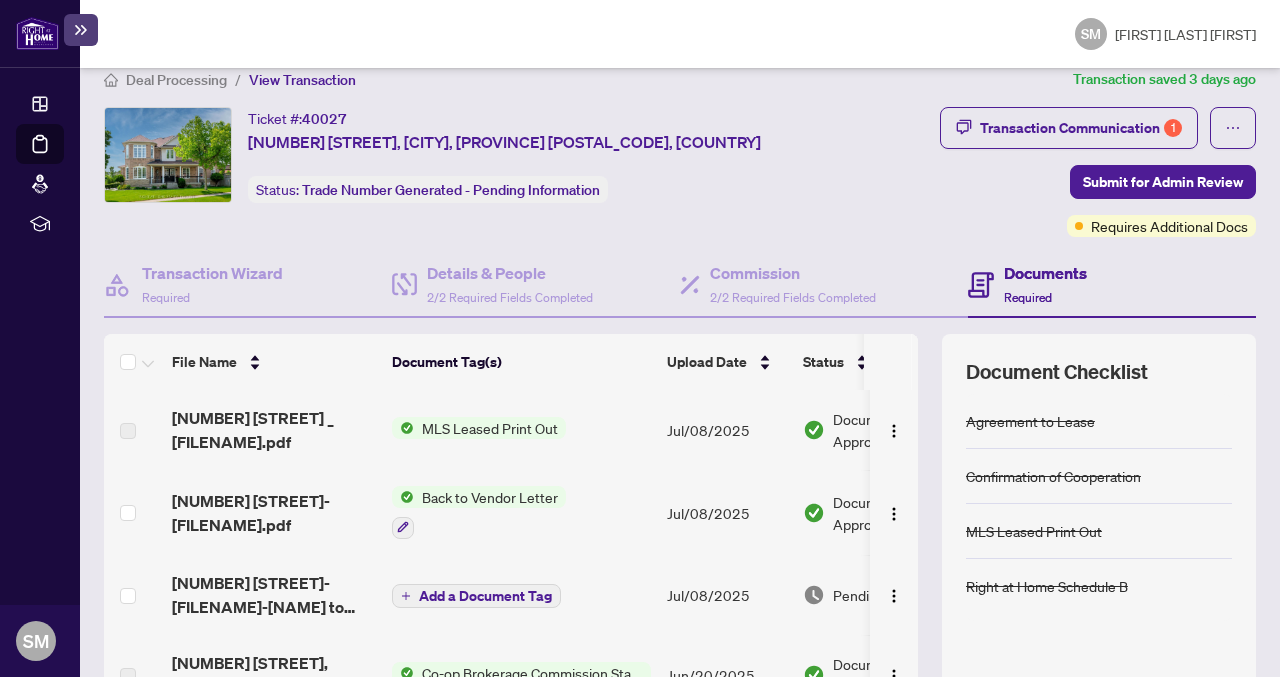 scroll, scrollTop: 0, scrollLeft: 0, axis: both 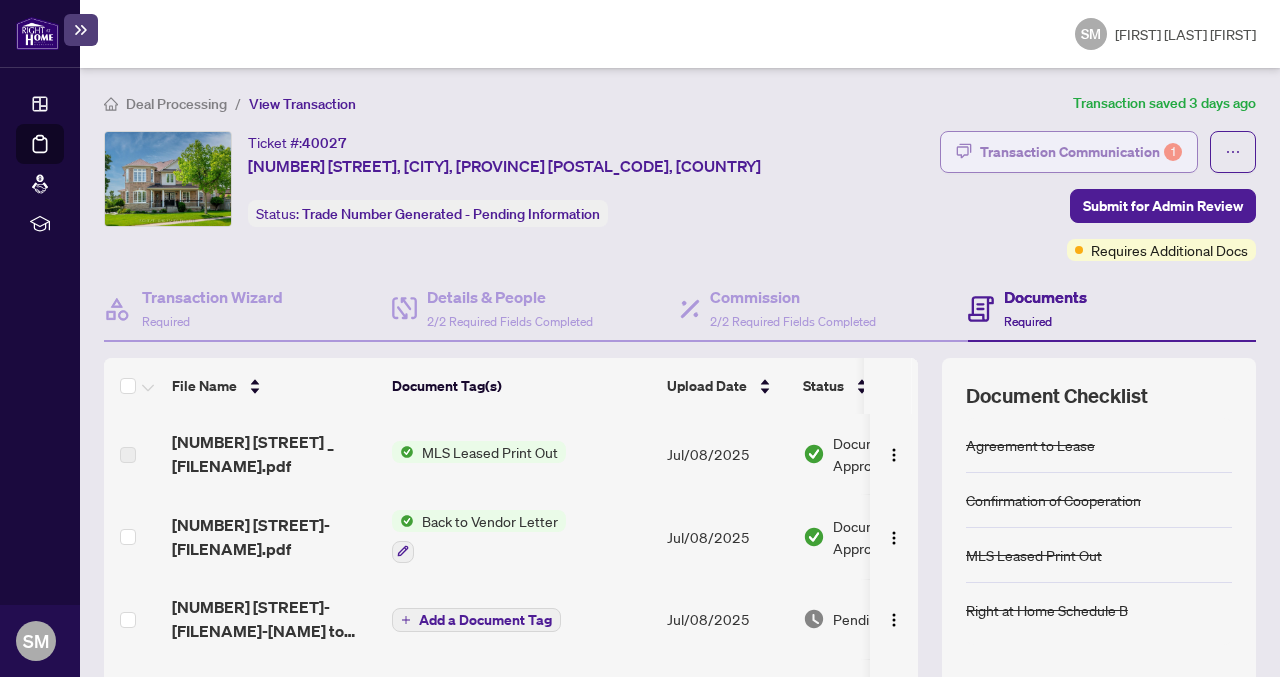 click on "Transaction Communication 1" at bounding box center [1081, 152] 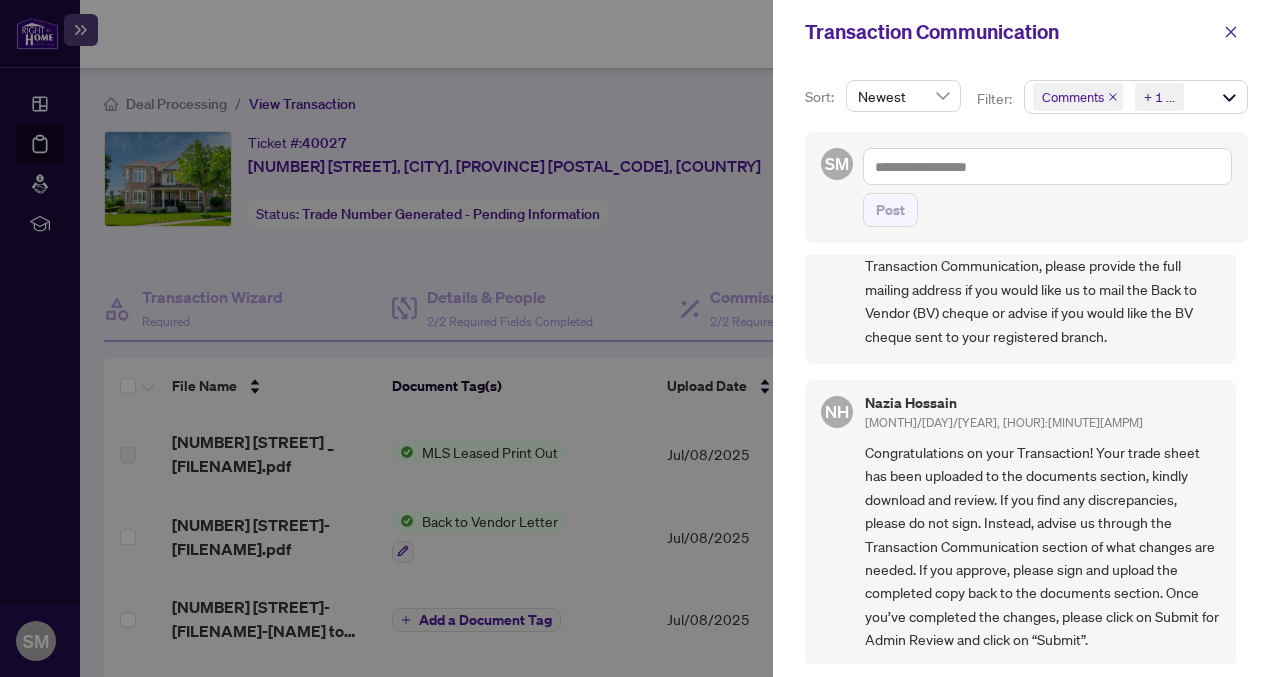 scroll, scrollTop: 164, scrollLeft: 0, axis: vertical 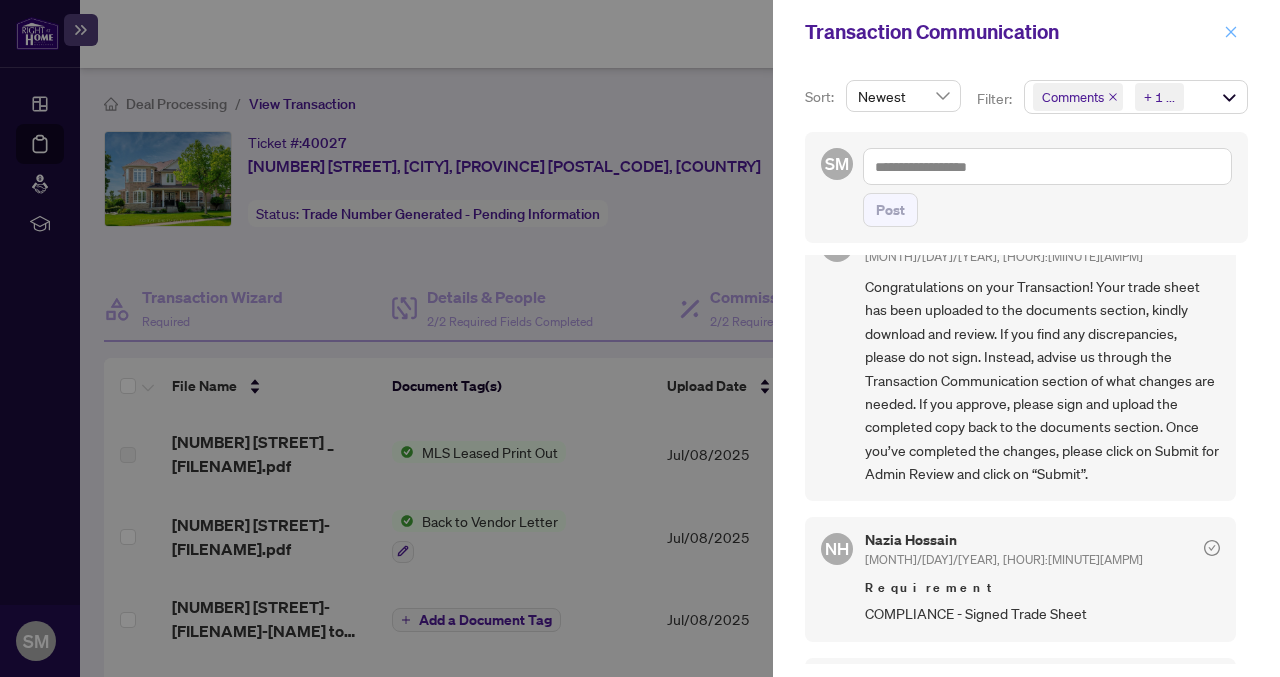 click 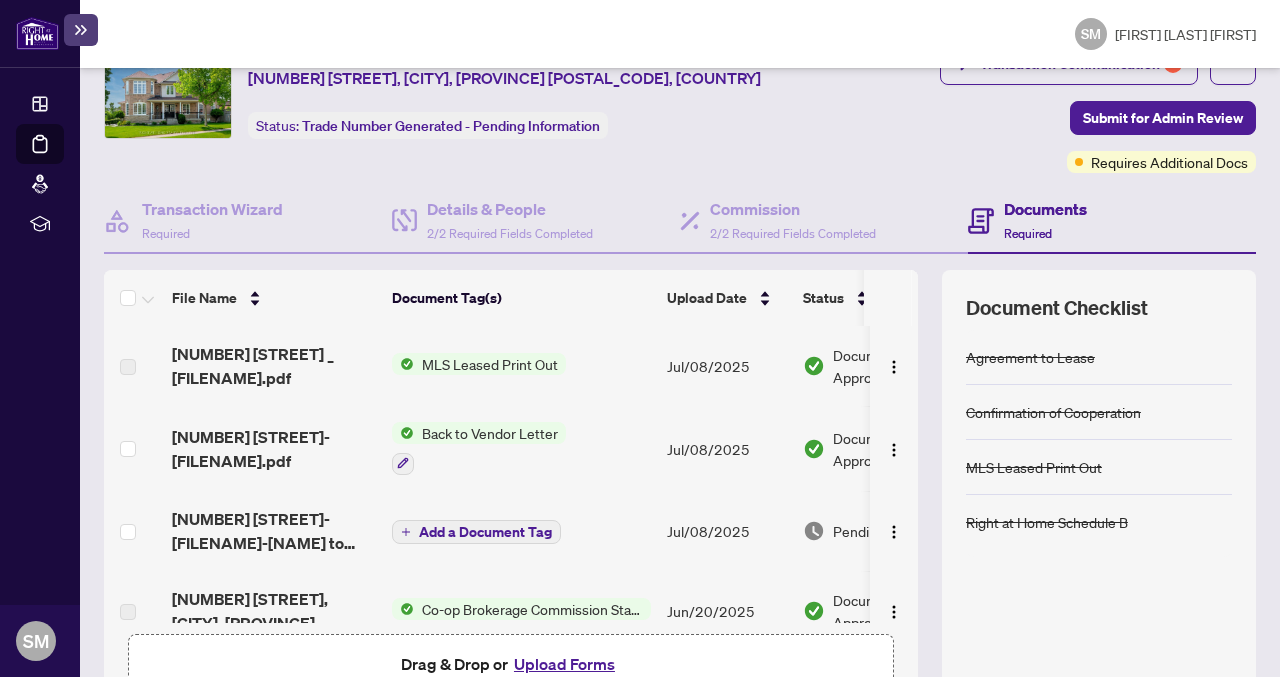 scroll, scrollTop: 209, scrollLeft: 0, axis: vertical 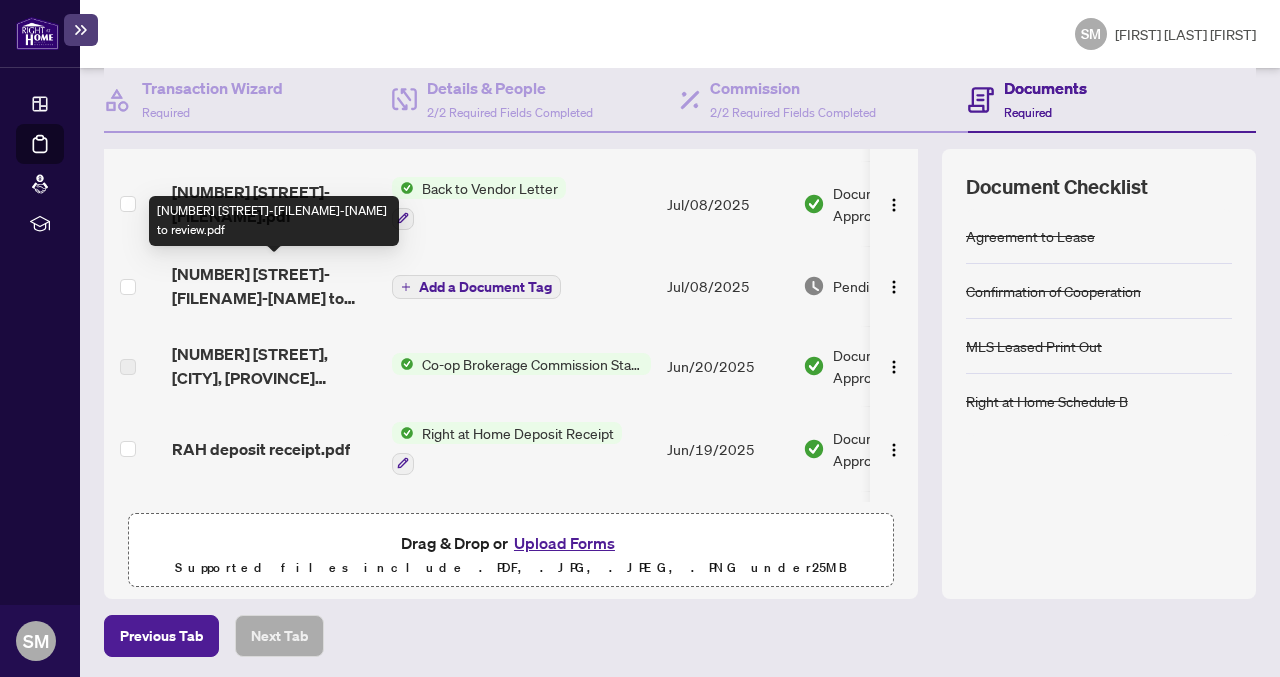 click on "[NUMBER] [STREET]-[FILENAME]-[NAME] to review.pdf" at bounding box center [274, 286] 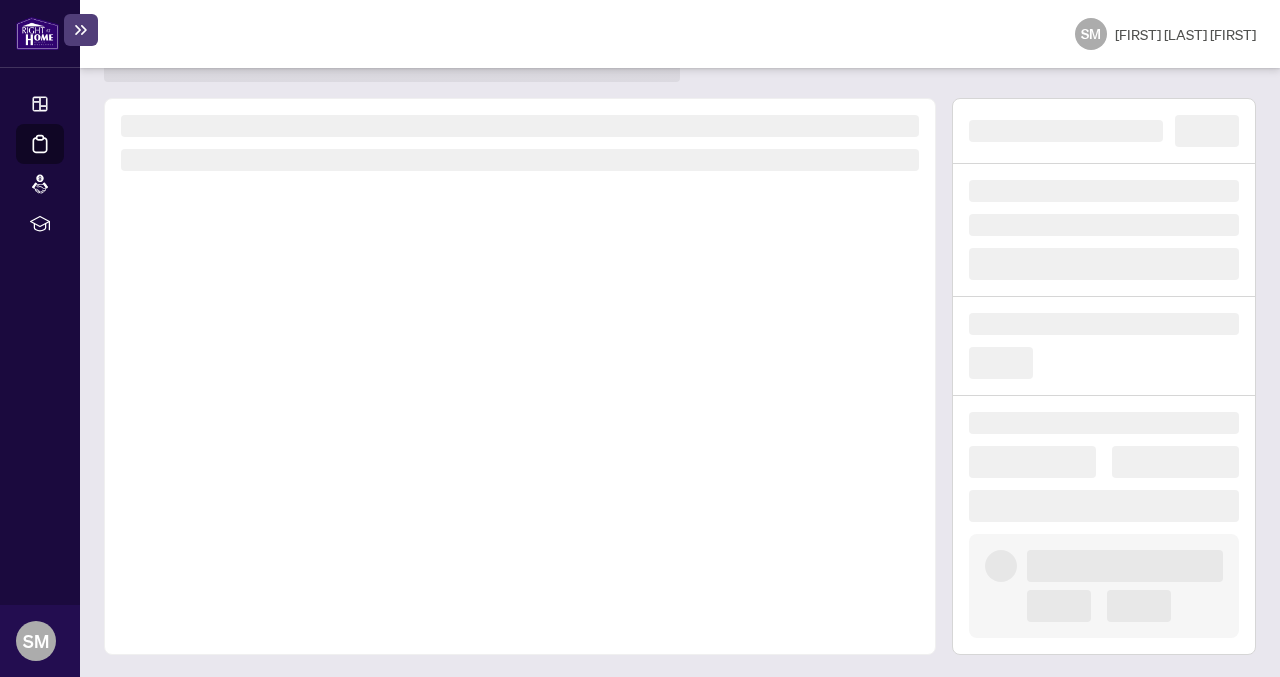 scroll, scrollTop: 0, scrollLeft: 0, axis: both 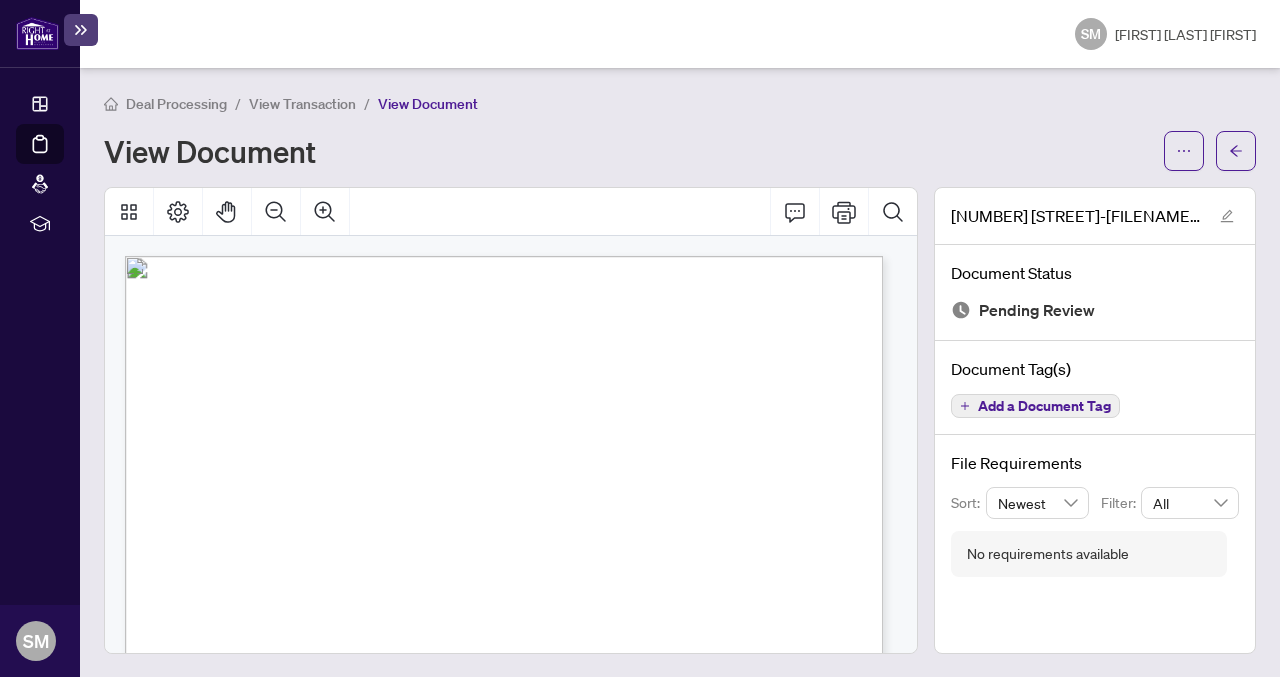 drag, startPoint x: 678, startPoint y: 312, endPoint x: 608, endPoint y: 305, distance: 70.34913 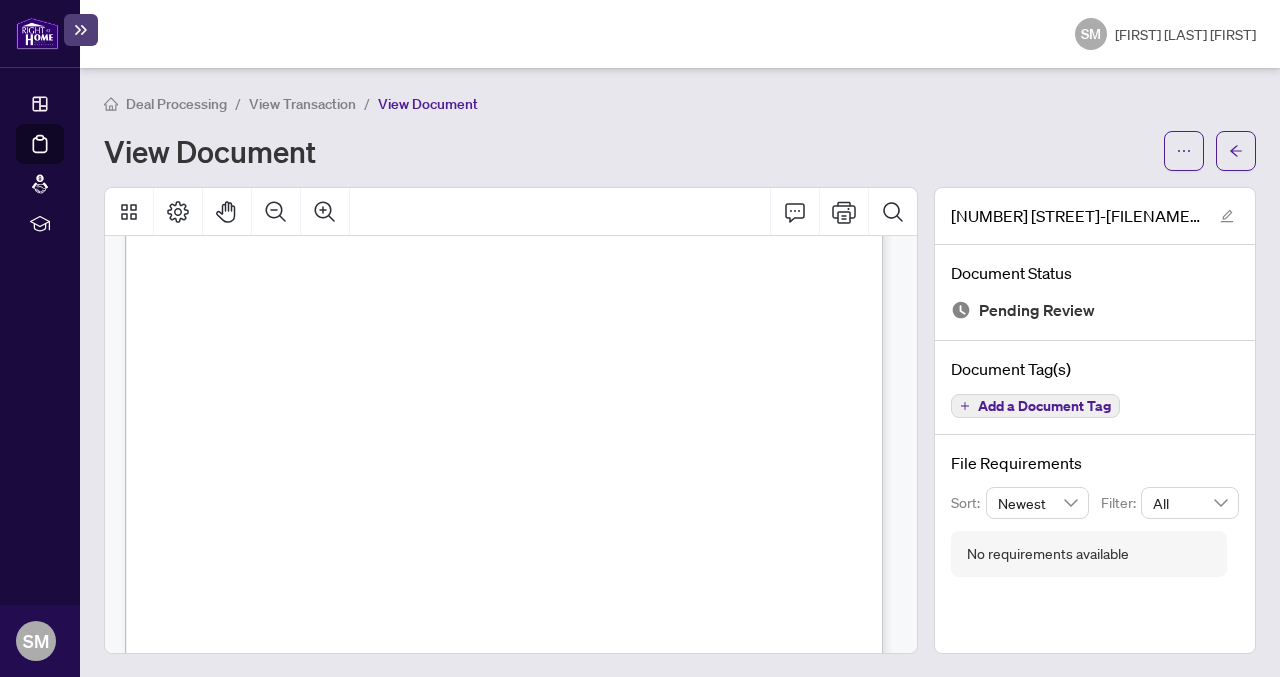scroll, scrollTop: 0, scrollLeft: 0, axis: both 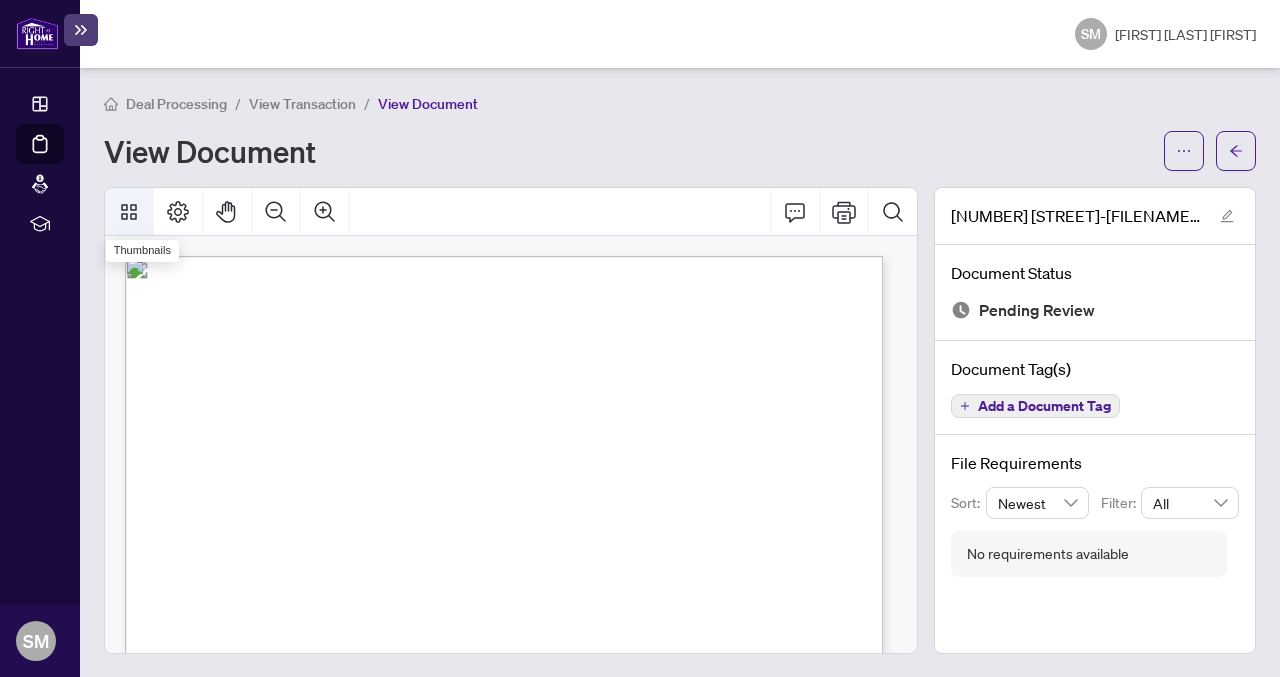 click 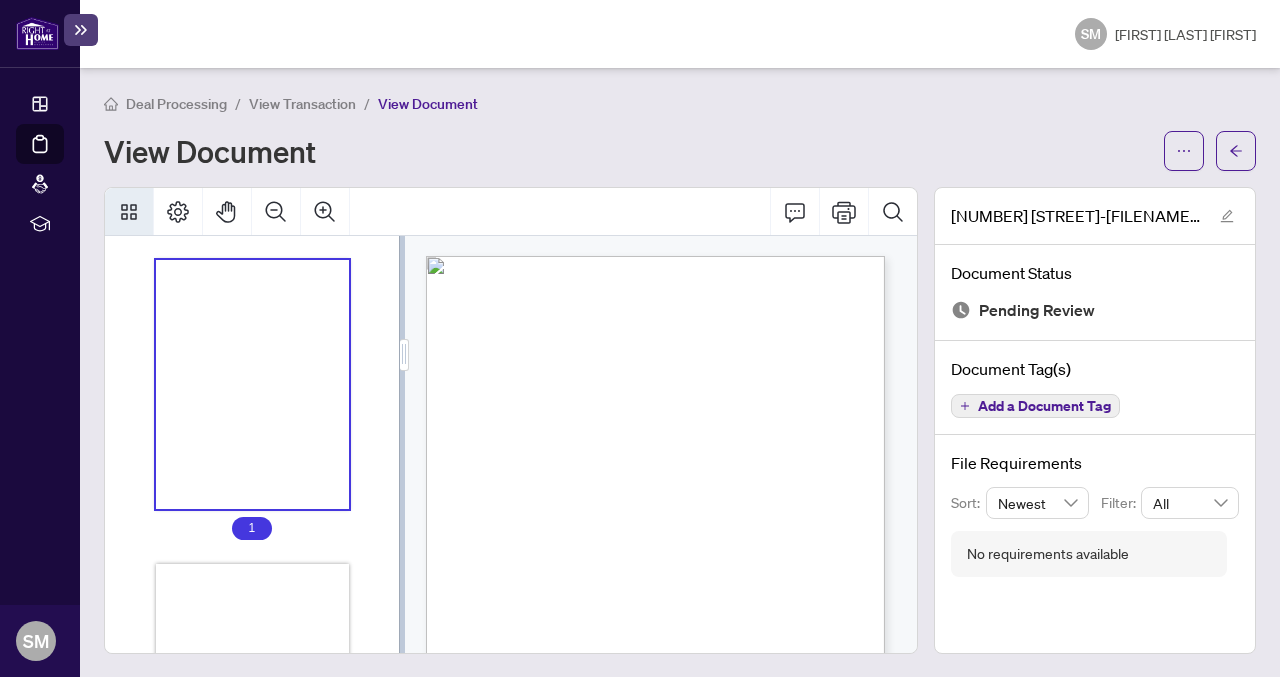 click 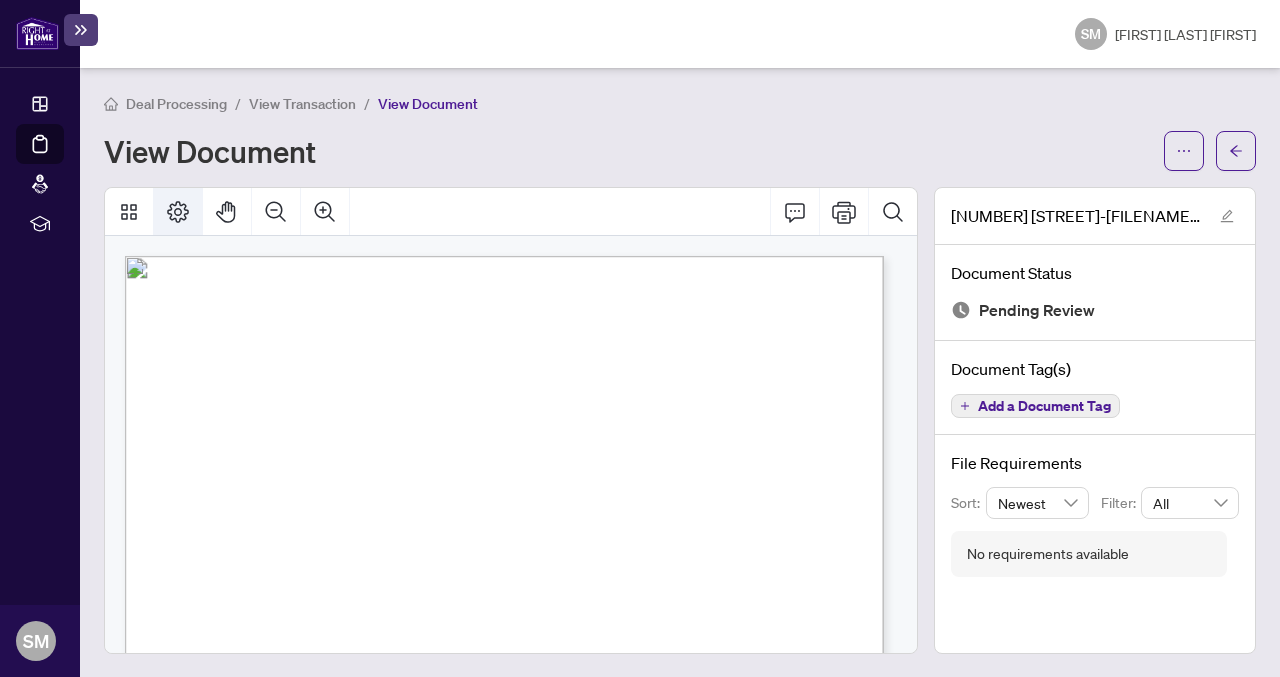 click 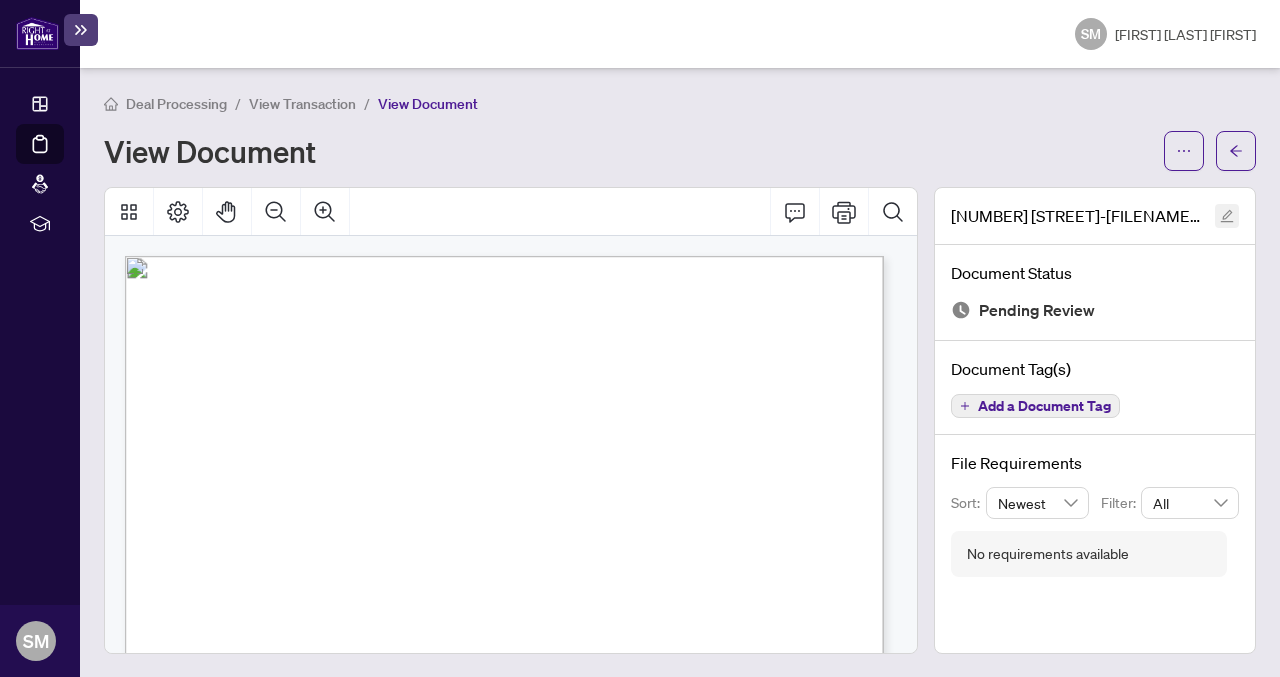 click 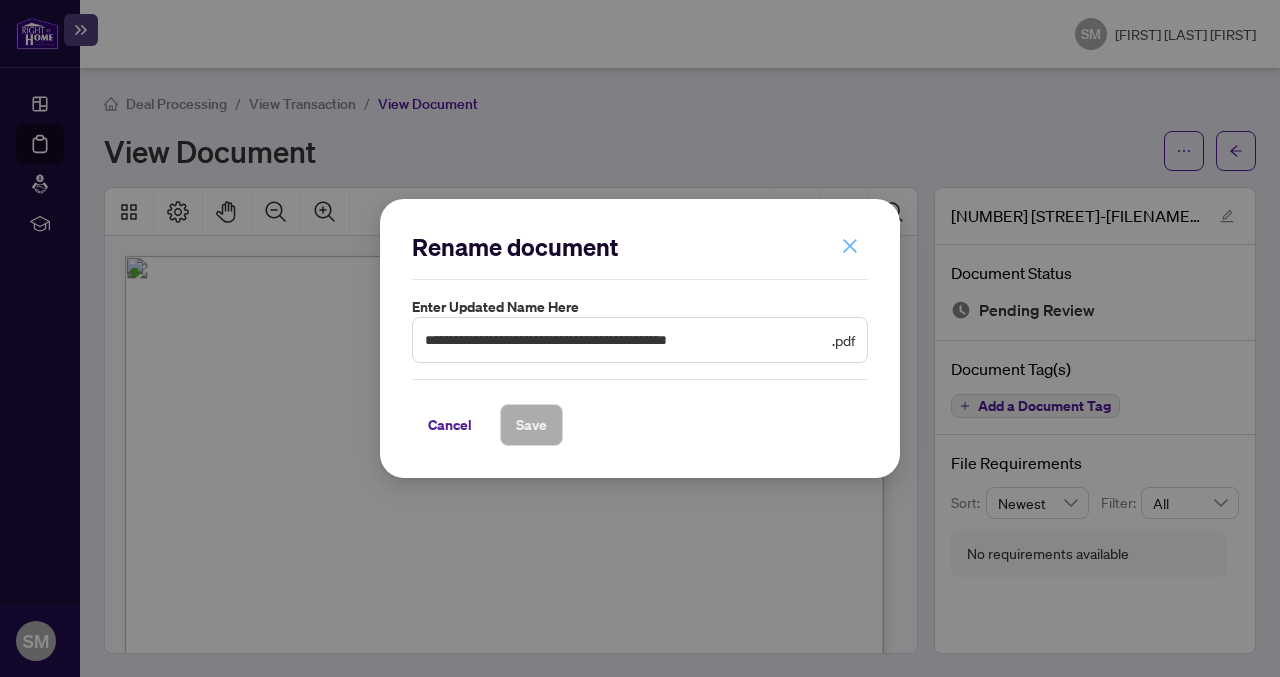click 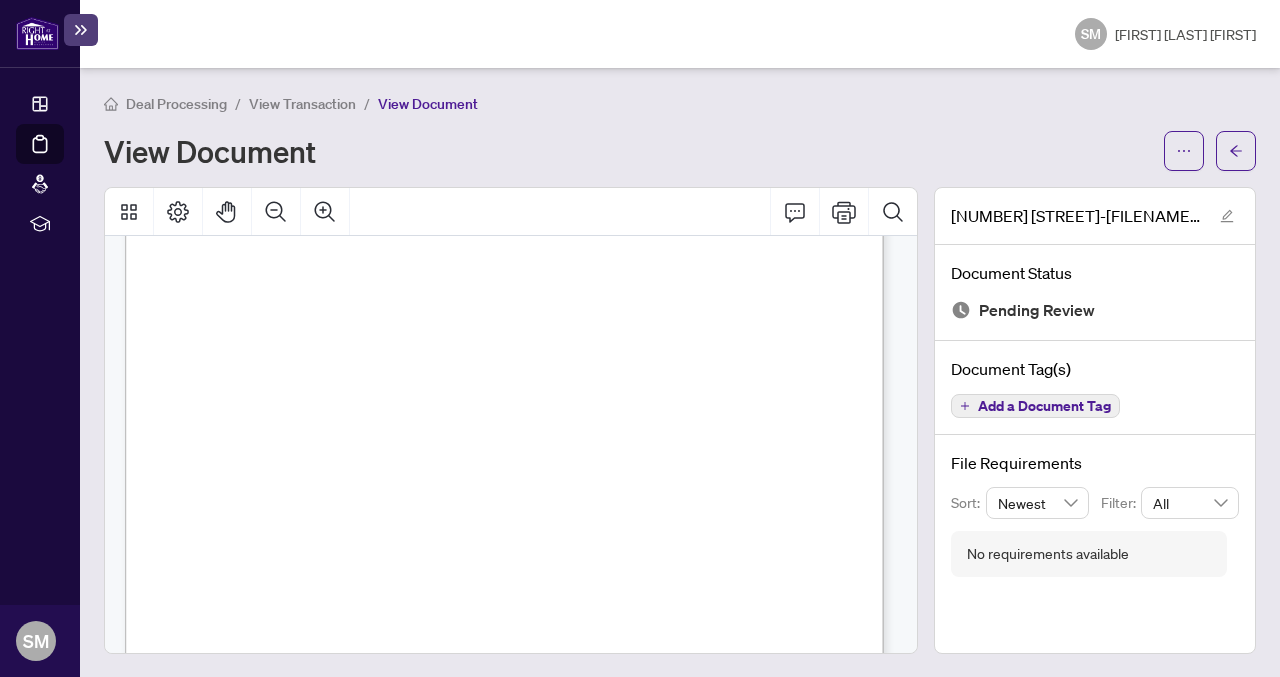 scroll, scrollTop: 522, scrollLeft: 0, axis: vertical 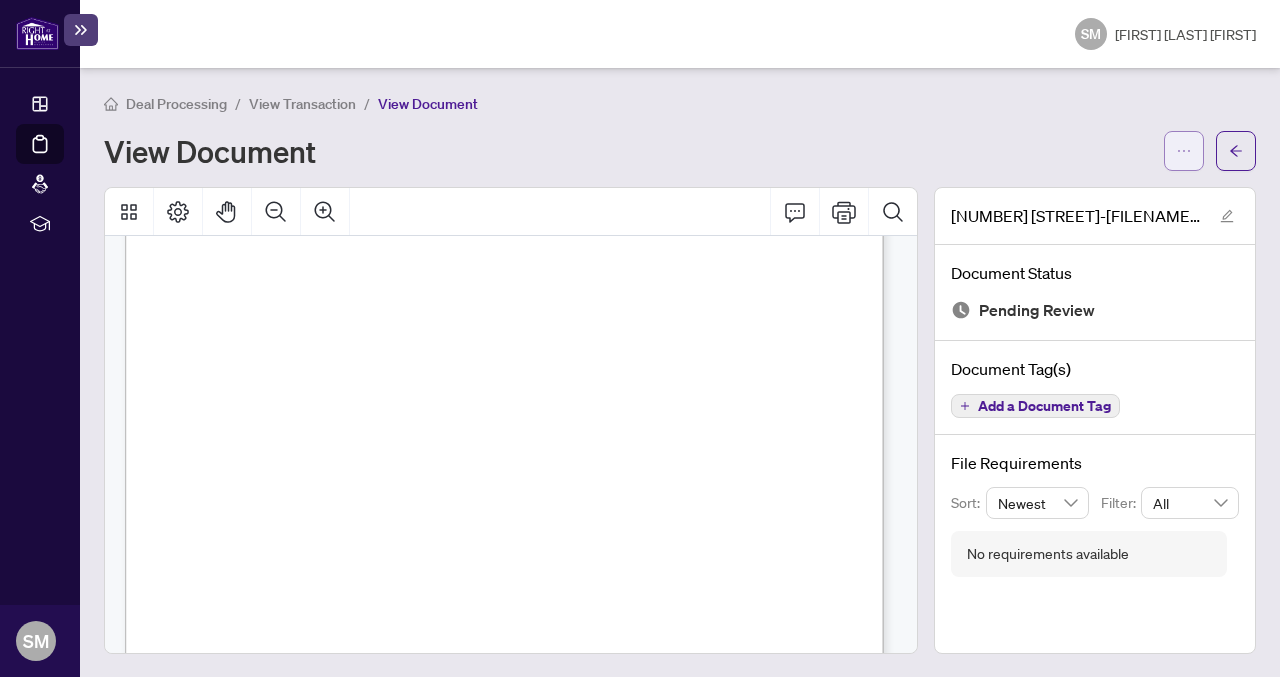 click at bounding box center (1184, 151) 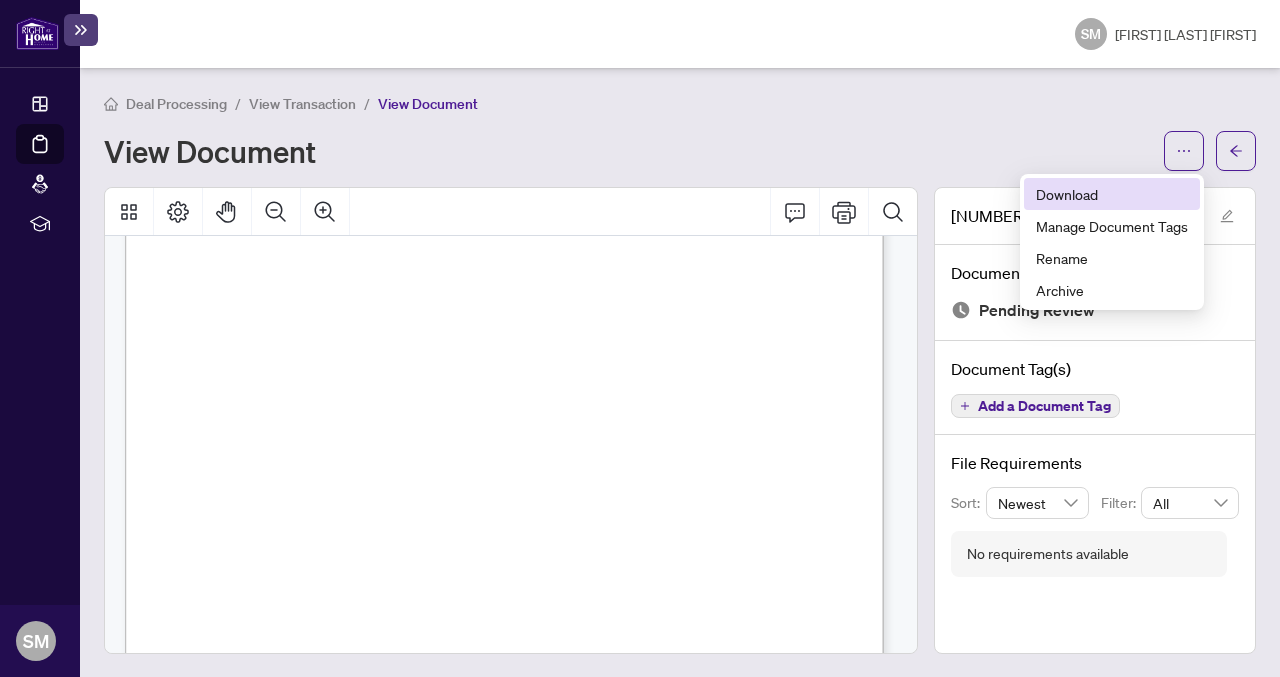 click on "Download" at bounding box center [1112, 194] 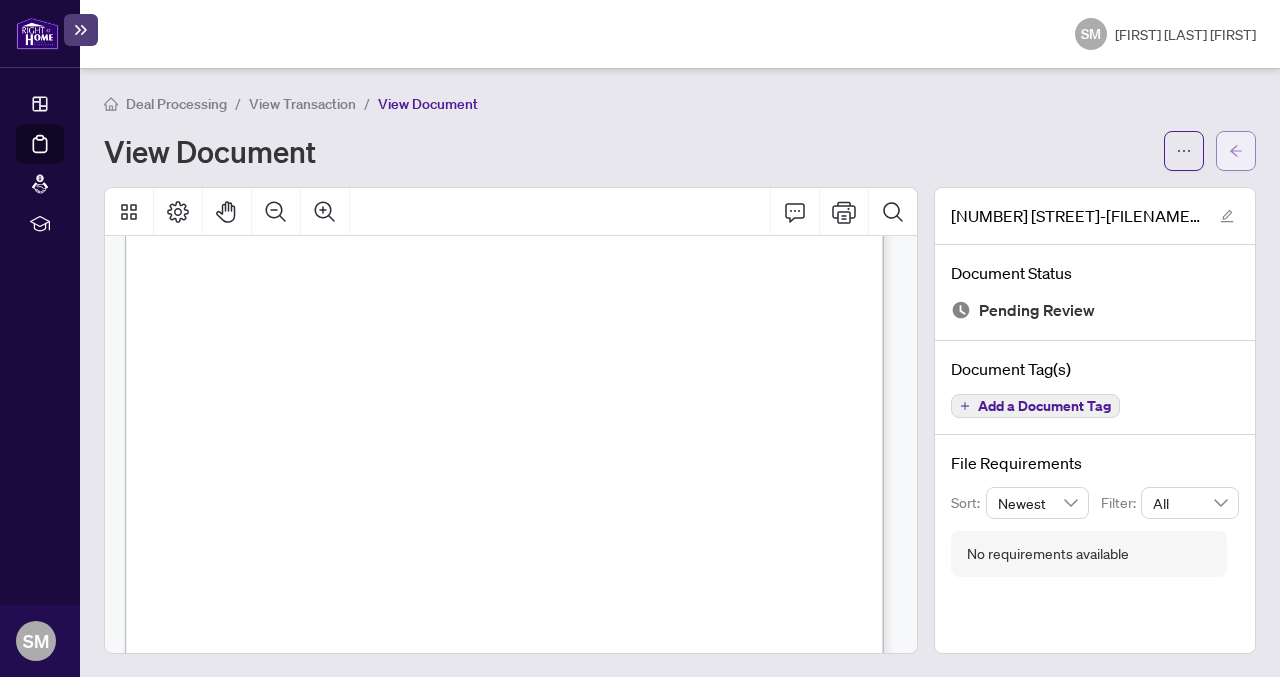 click 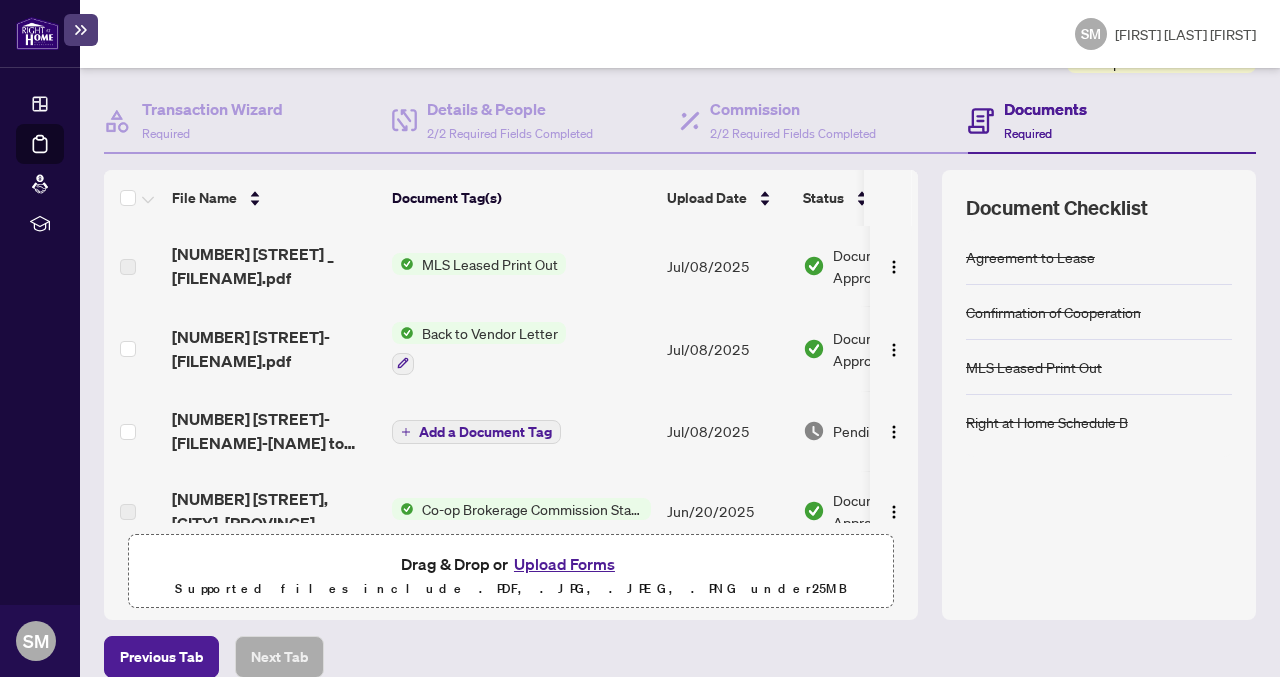 scroll, scrollTop: 209, scrollLeft: 0, axis: vertical 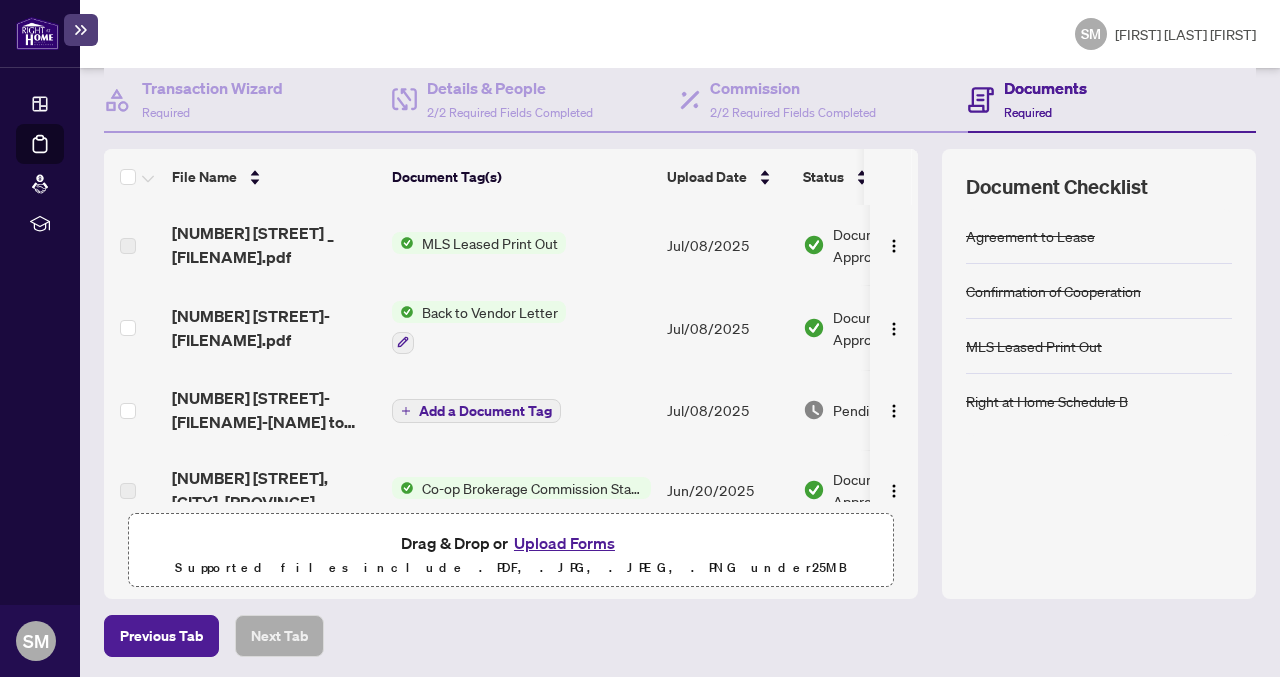 click on "Upload Forms" at bounding box center (564, 543) 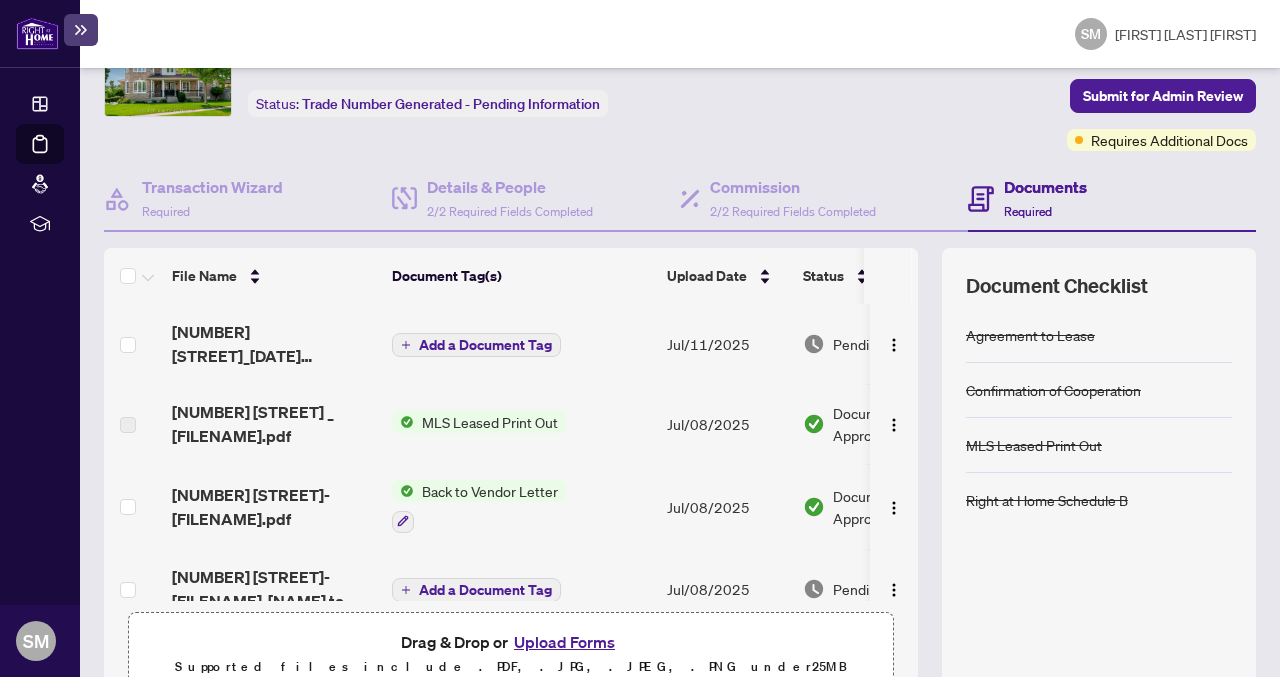 scroll, scrollTop: 0, scrollLeft: 0, axis: both 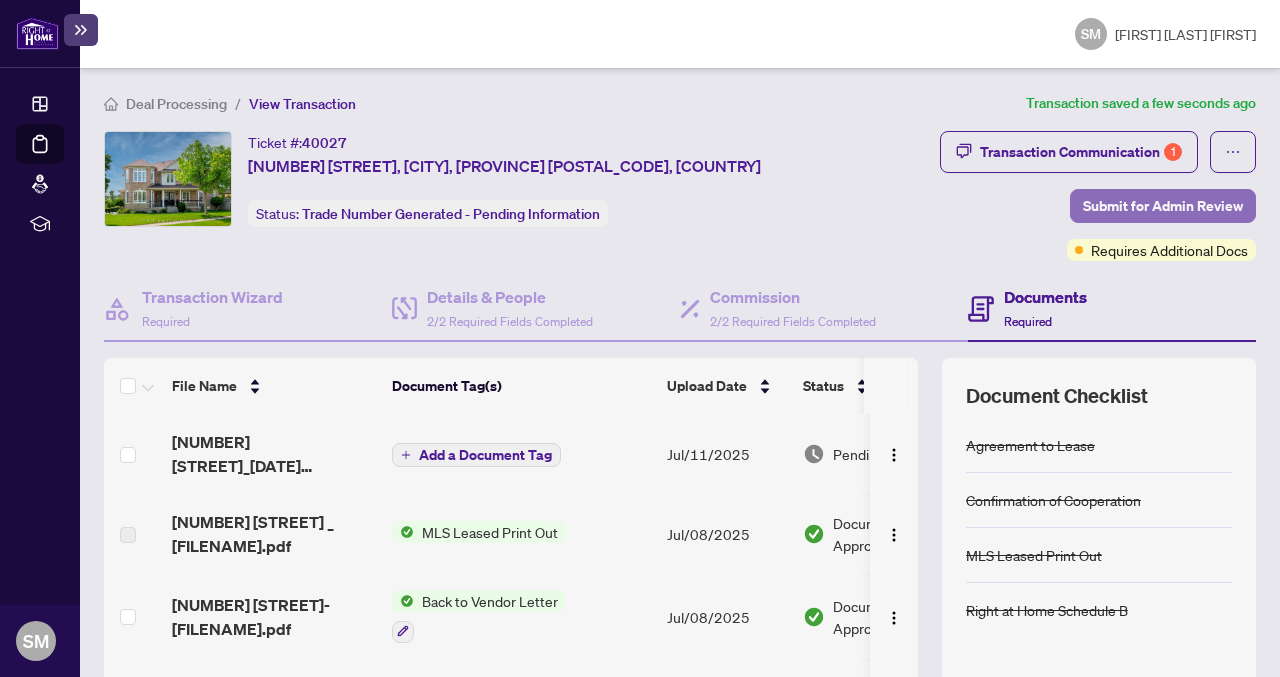 click on "Submit for Admin Review" at bounding box center [1163, 206] 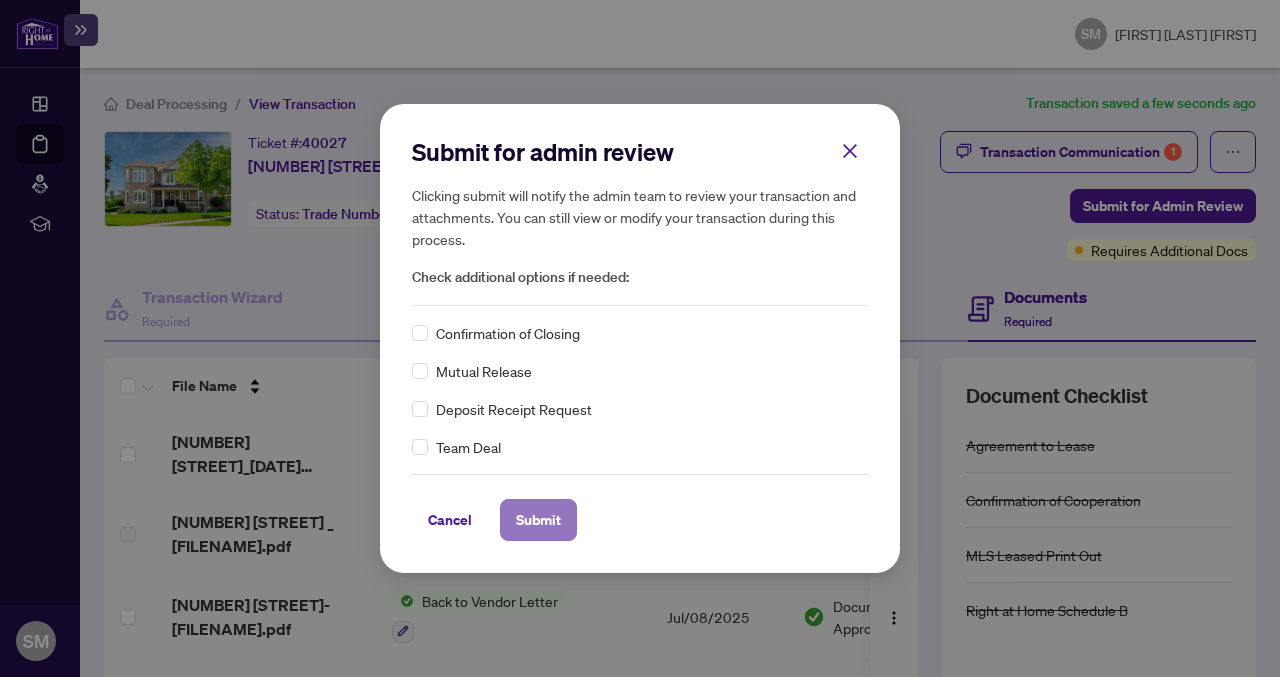click on "Submit" at bounding box center [538, 520] 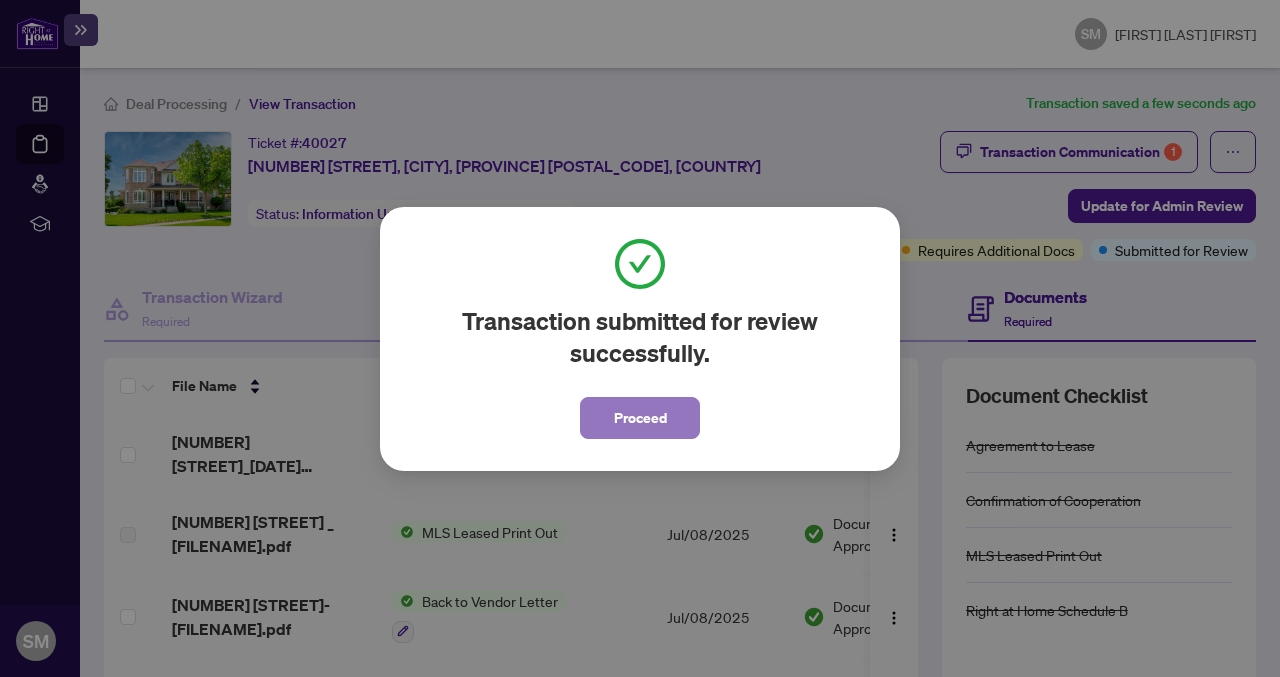 click on "Proceed" at bounding box center (640, 418) 